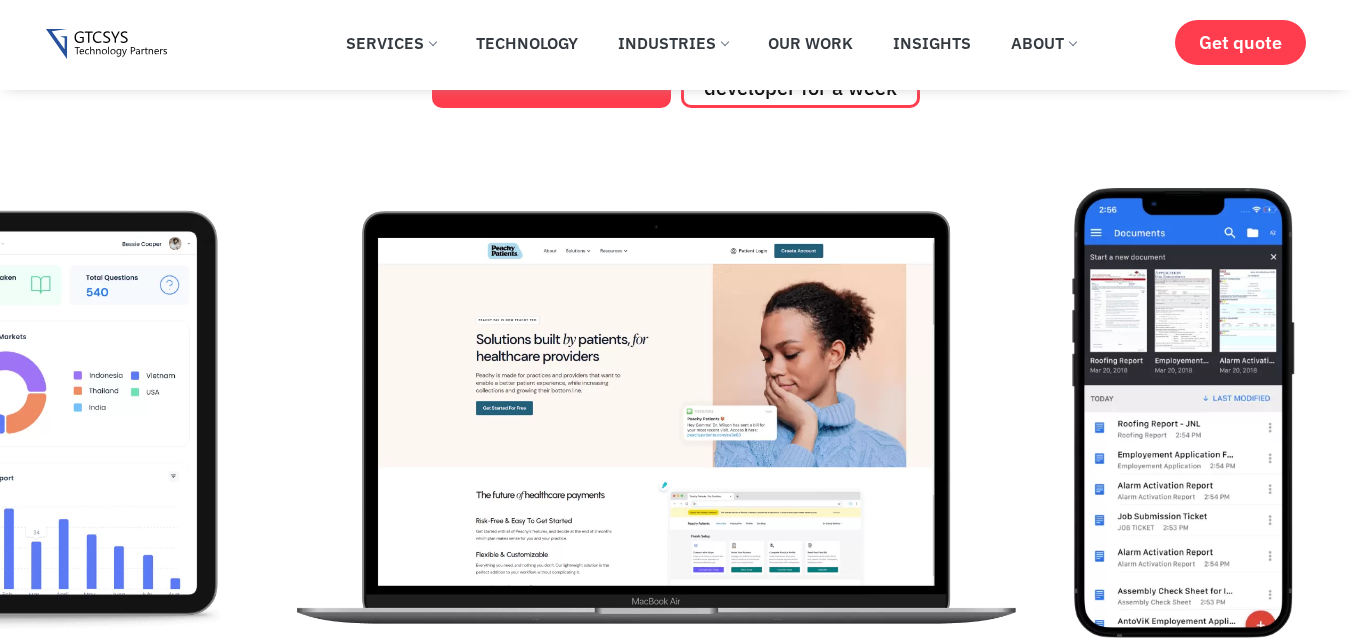 scroll, scrollTop: 400, scrollLeft: 0, axis: vertical 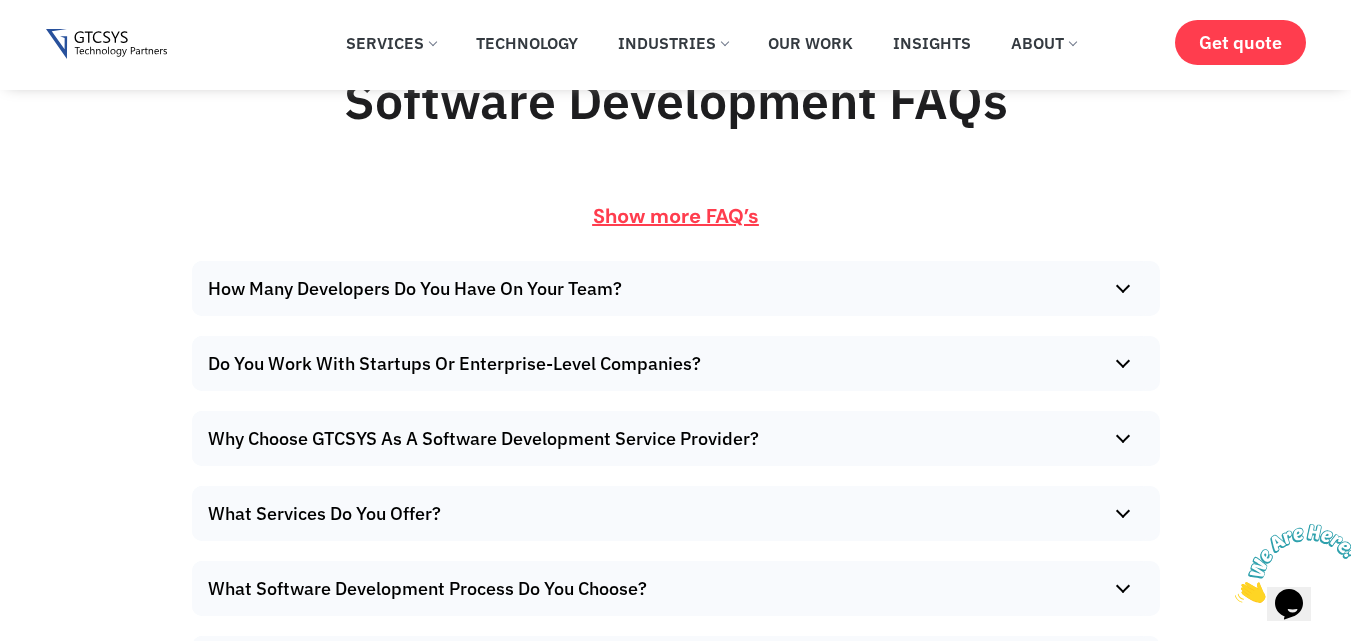 click on "How Many Developers Do You Have On Your Team?" at bounding box center [671, 288] 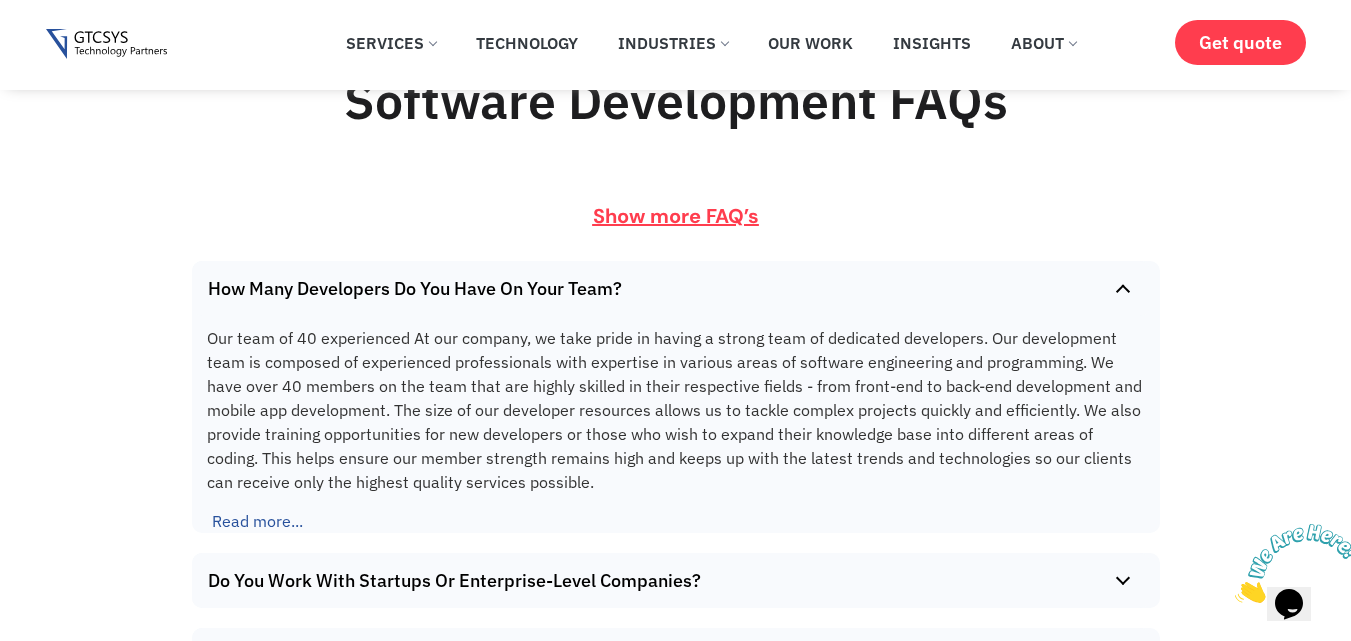 click on "How Many Developers Do You Have On Your Team?" at bounding box center (671, 288) 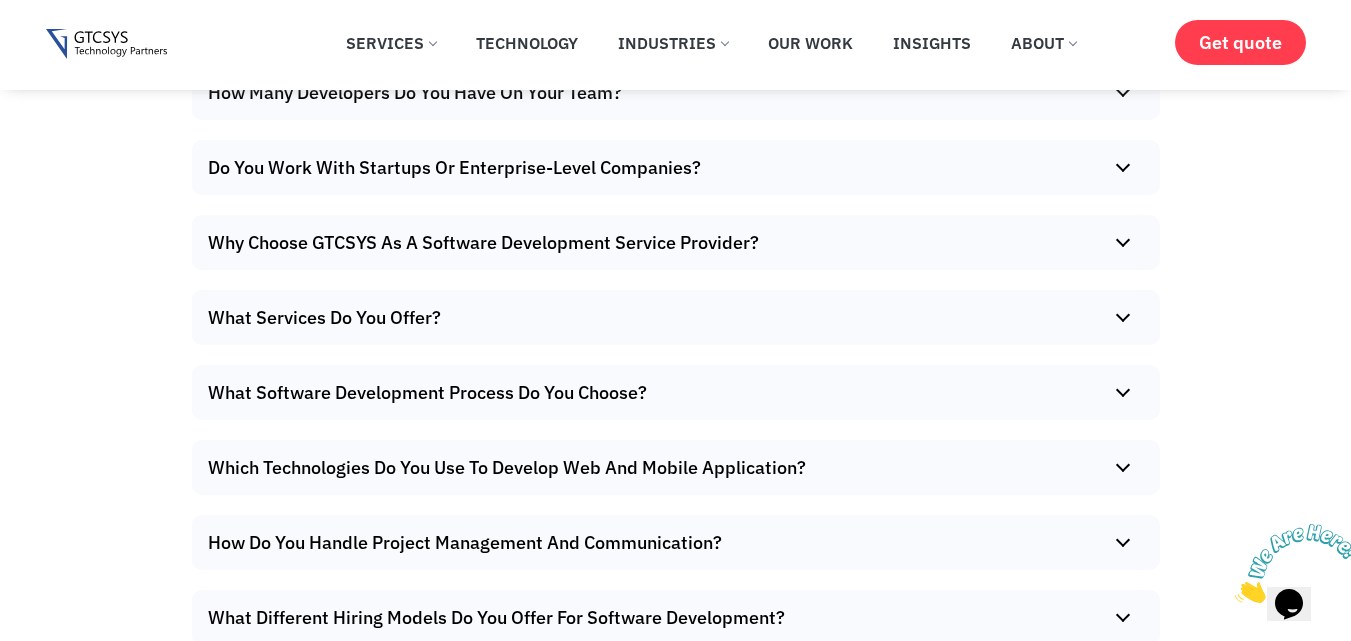 scroll, scrollTop: 11800, scrollLeft: 0, axis: vertical 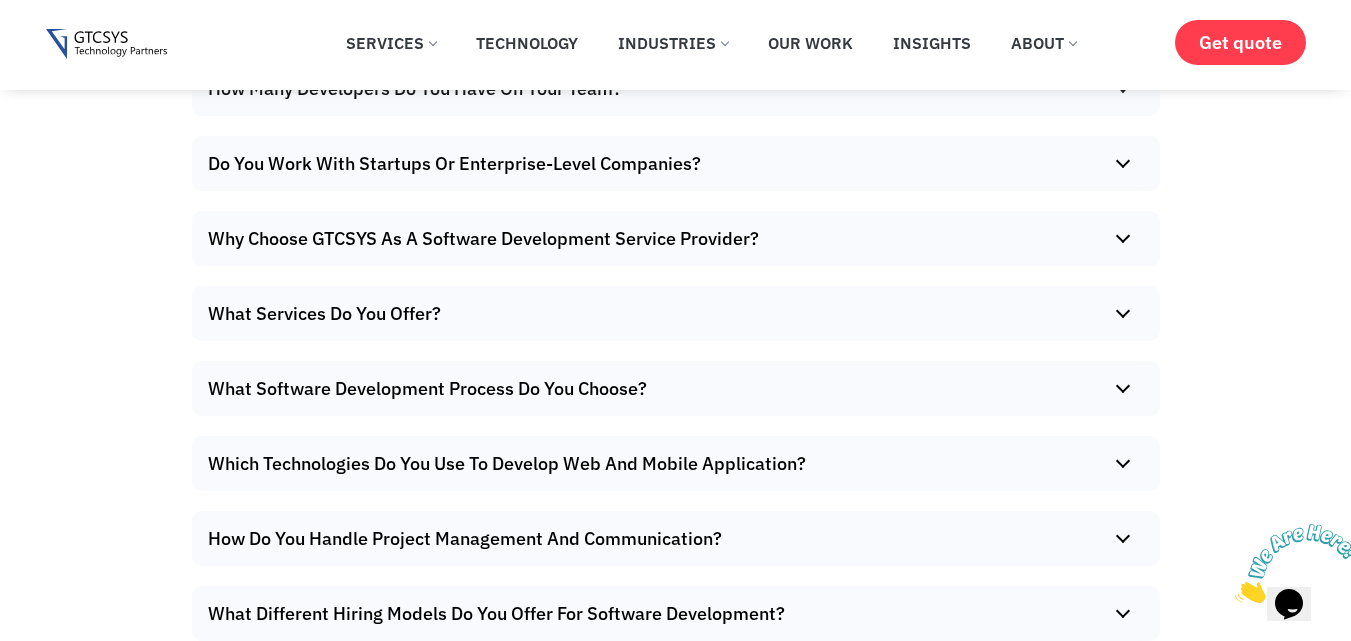 click on "Why Choose GTCSYS As A Software Development Service Provider?" at bounding box center (671, 238) 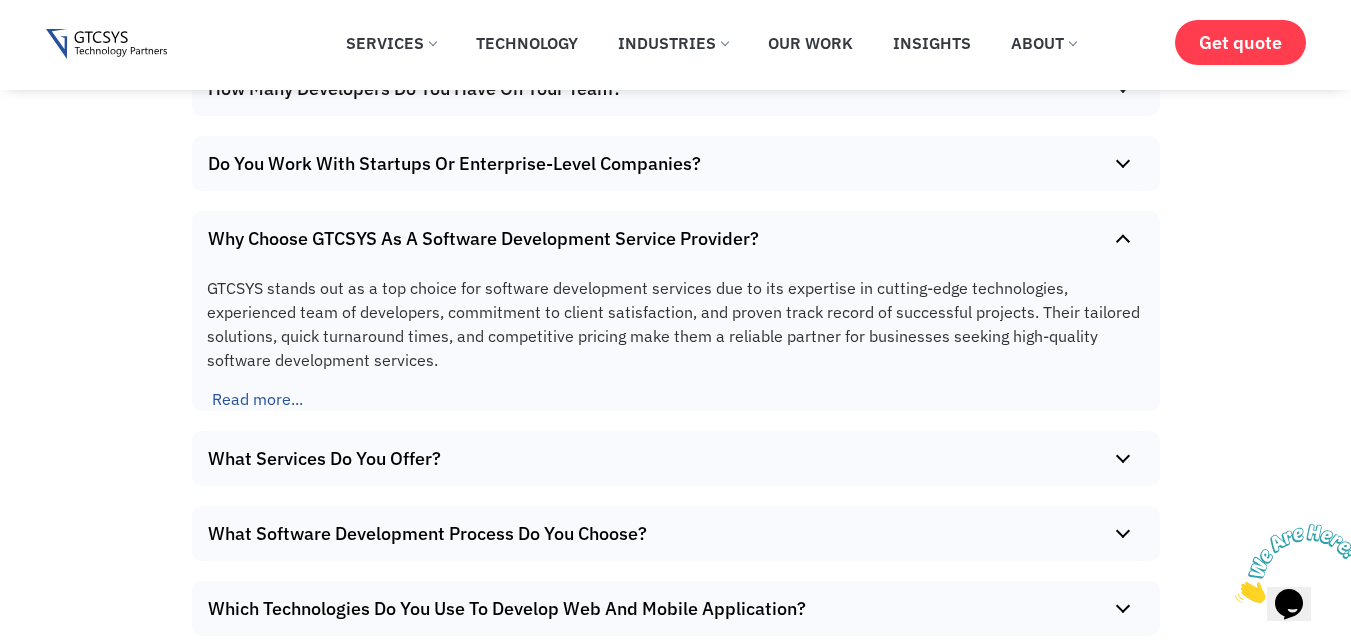 click on "Why Choose GTCSYS As A Software Development Service Provider?" at bounding box center (671, 238) 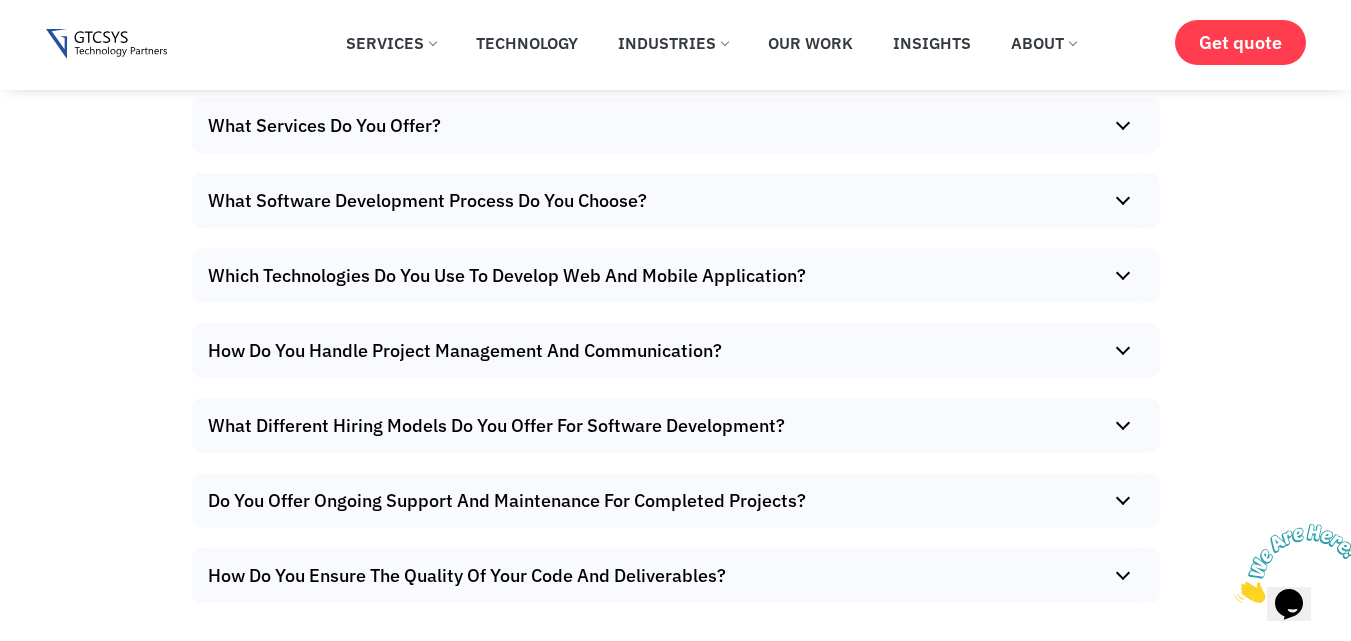 scroll, scrollTop: 12000, scrollLeft: 0, axis: vertical 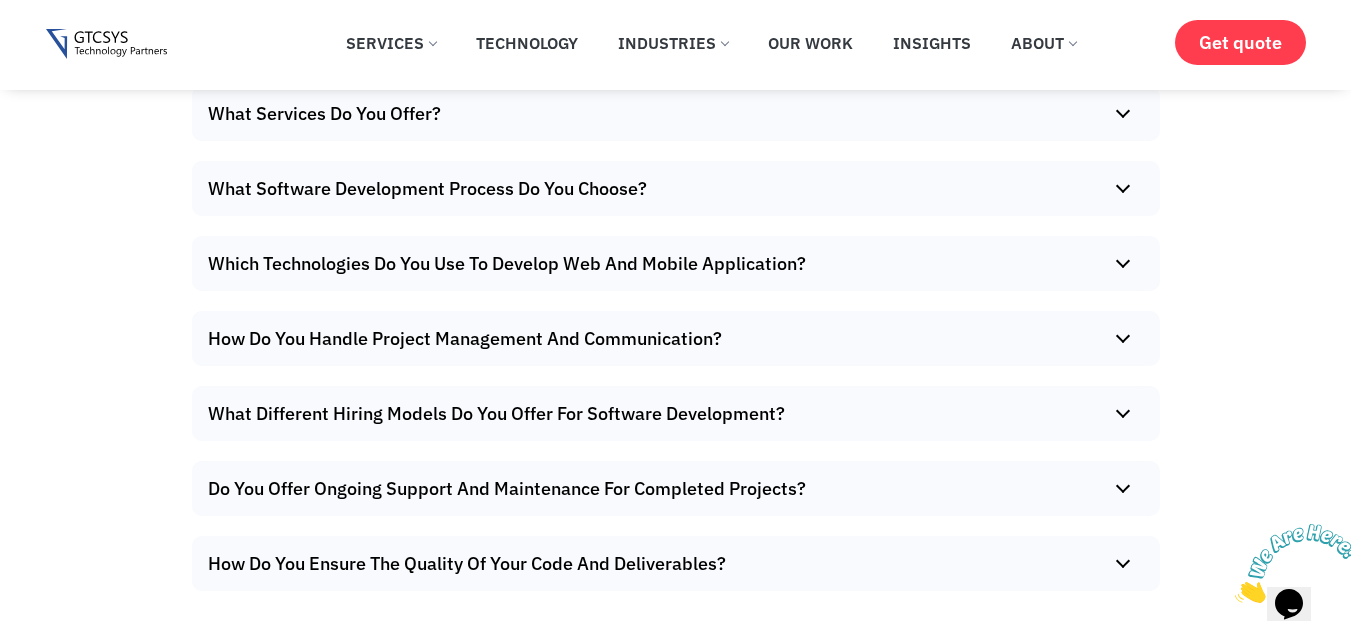 click on "What Software Development Process Do You Choose?" at bounding box center (671, 188) 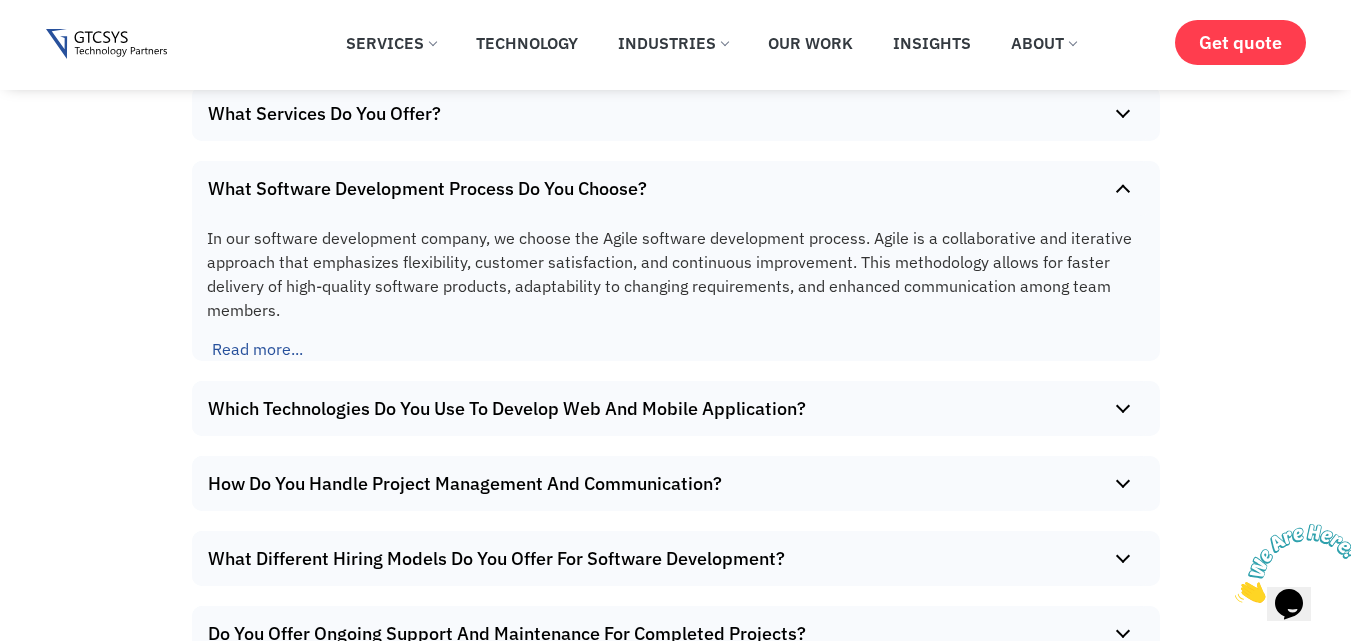 click on "What Software Development Process Do You Choose?" at bounding box center (671, 188) 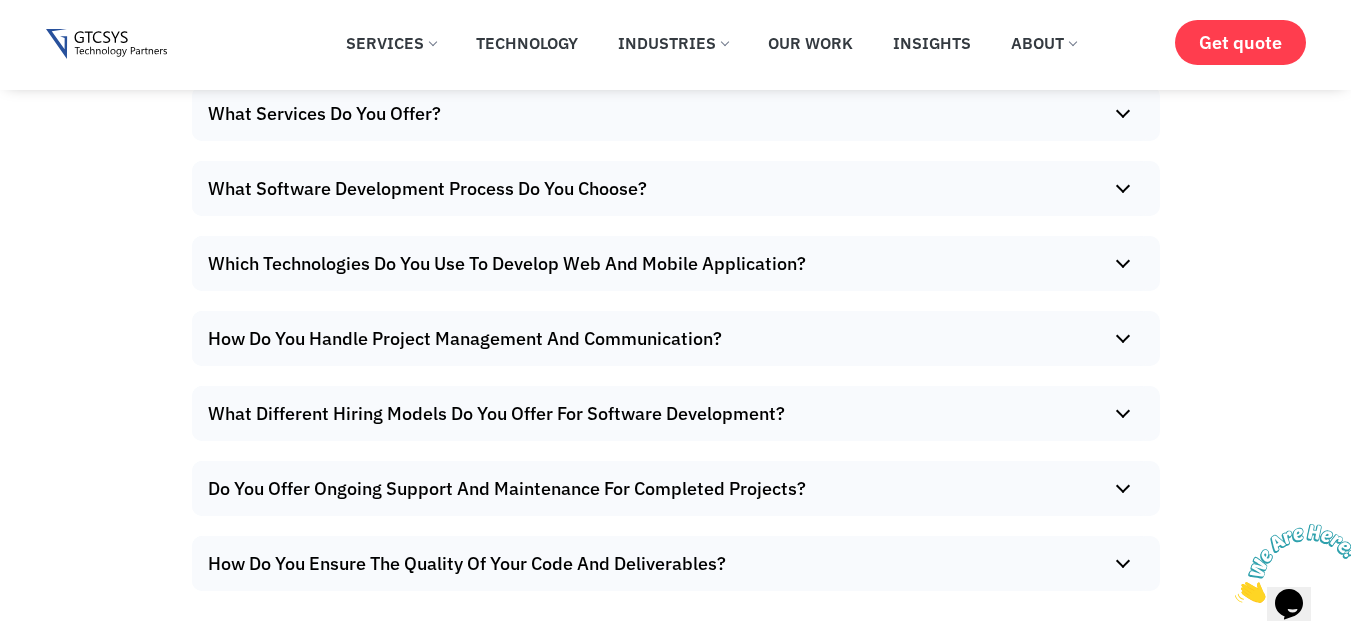click on "Which Technologies Do You Use To Develop Web And Mobile Application?" at bounding box center [671, 263] 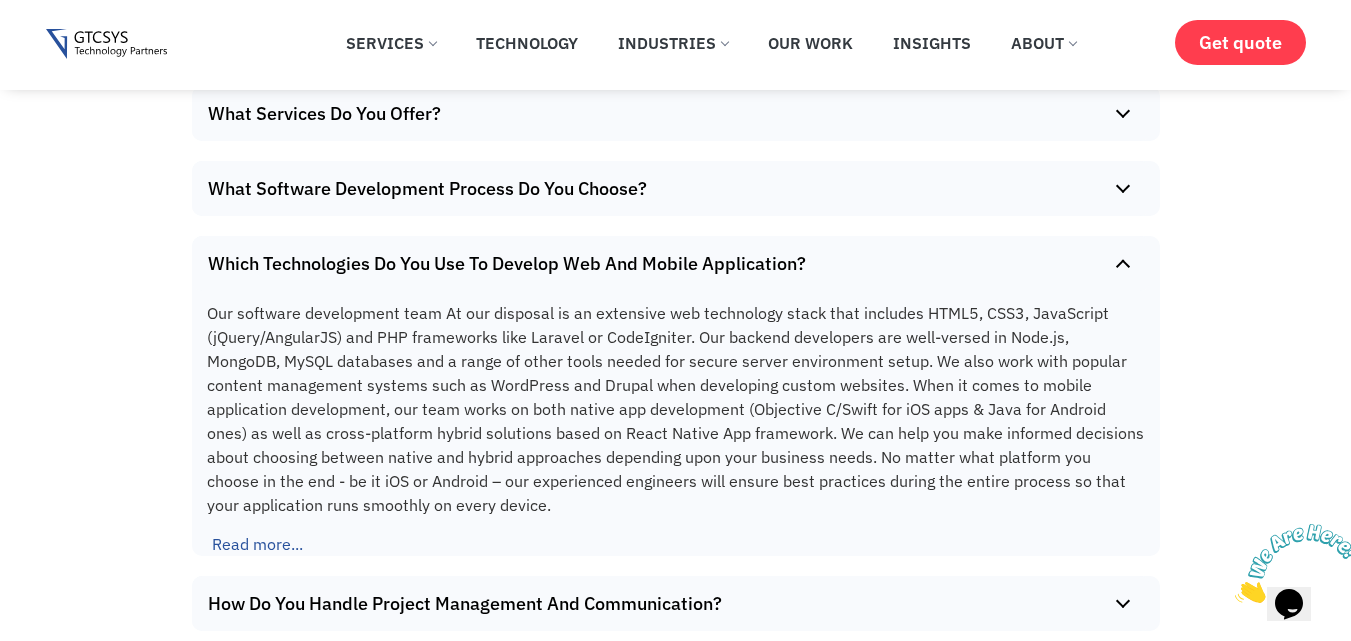 click on "Which Technologies Do You Use To Develop Web And Mobile Application?" at bounding box center [671, 263] 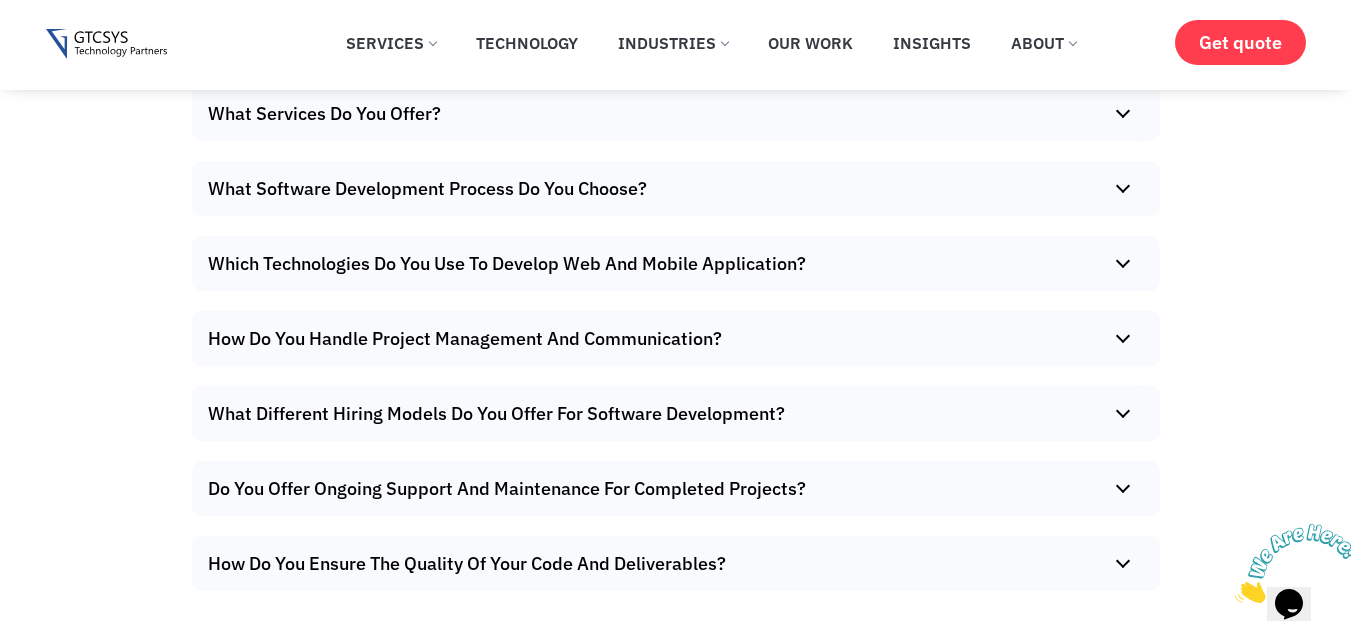 click on "How Do You Handle Project Management And Communication?" at bounding box center (671, 338) 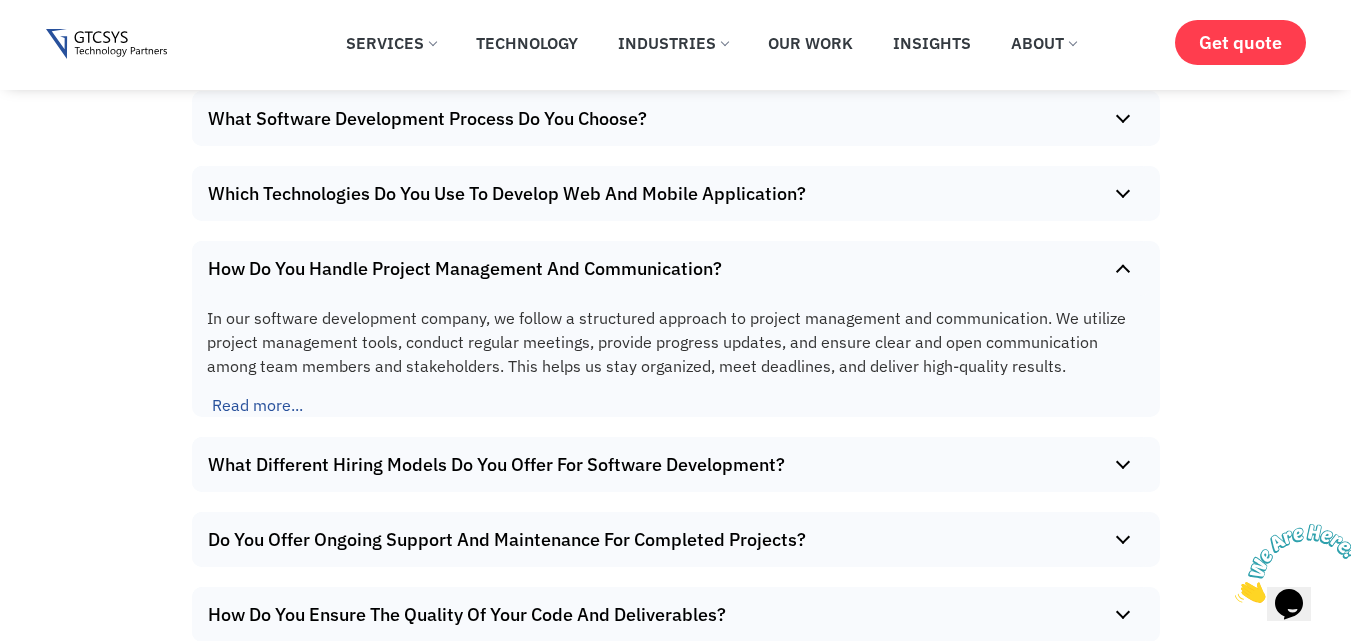 scroll, scrollTop: 12100, scrollLeft: 0, axis: vertical 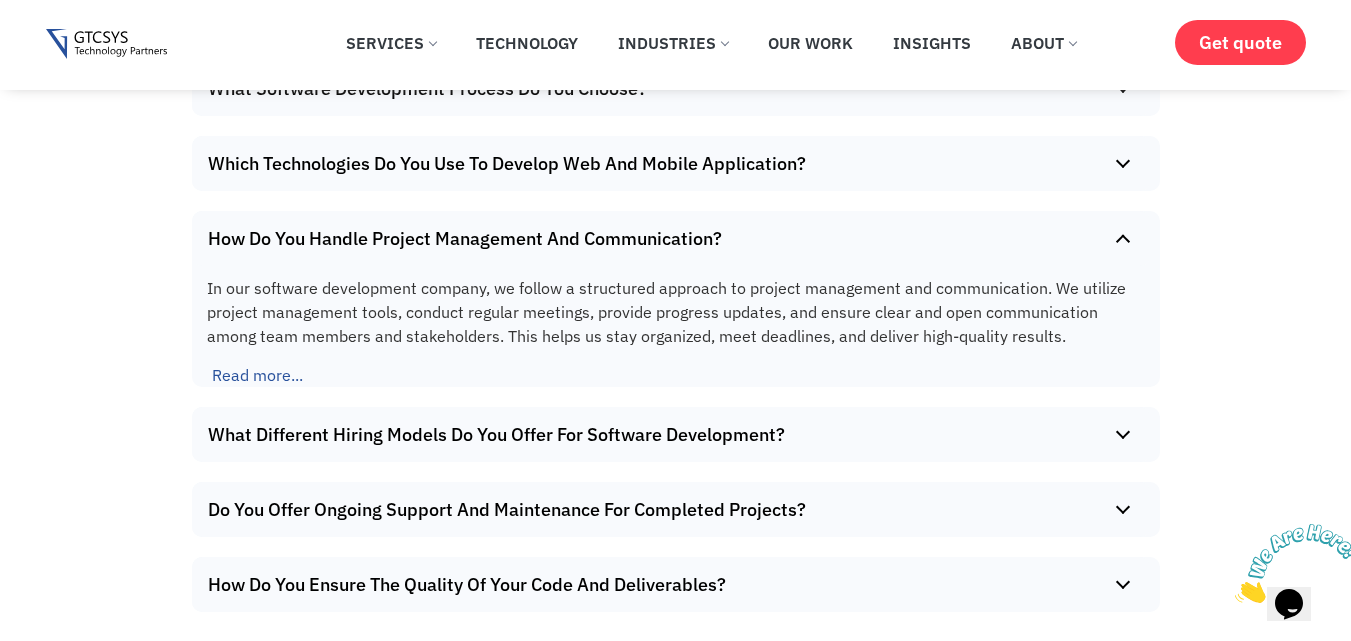 click on "How Do You Handle Project Management And Communication?" at bounding box center [671, 238] 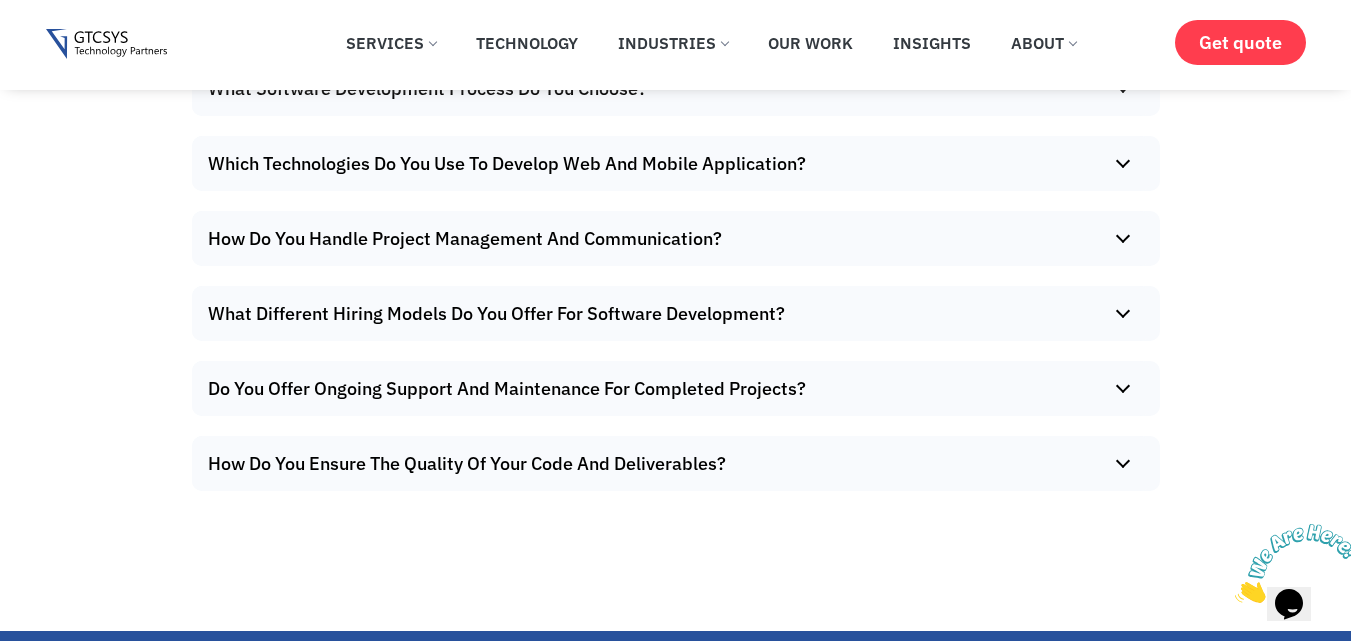 click on "How Many Developers Do You Have On Your Team? Our team of 40 experienced At our company, we take pride in having a strong team of dedicated developers. Our development team is composed of experienced professionals with expertise in various areas of software engineering and programming. We have over 40 members on the team that are highly skilled in their respective fields - from front-end to back-end development and mobile app development. The size of our developer resources allows us to tackle complex projects quickly and efficiently.
We also provide training opportunities for new developers or those who wish to expand their knowledge base into different areas of coding. This helps ensure our member strength remains high and keeps up with the latest trends and technologies so our clients can receive only the highest quality services possible. Read more... Do You Work With Startups Or Enterprise-Level Companies? Read more... Why Choose GTCSYS As A Software Development Service Provider? Read more..." at bounding box center (676, 126) 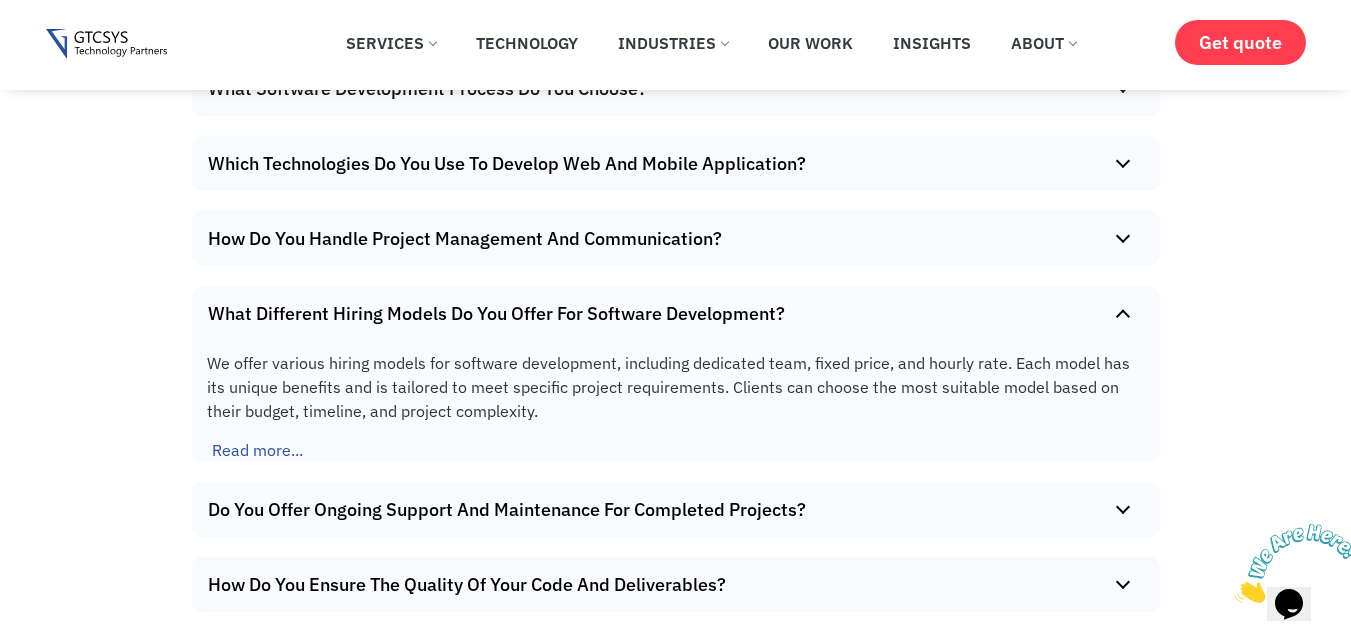 click on "What Different Hiring Models Do You Offer For Software Development?" at bounding box center [671, 313] 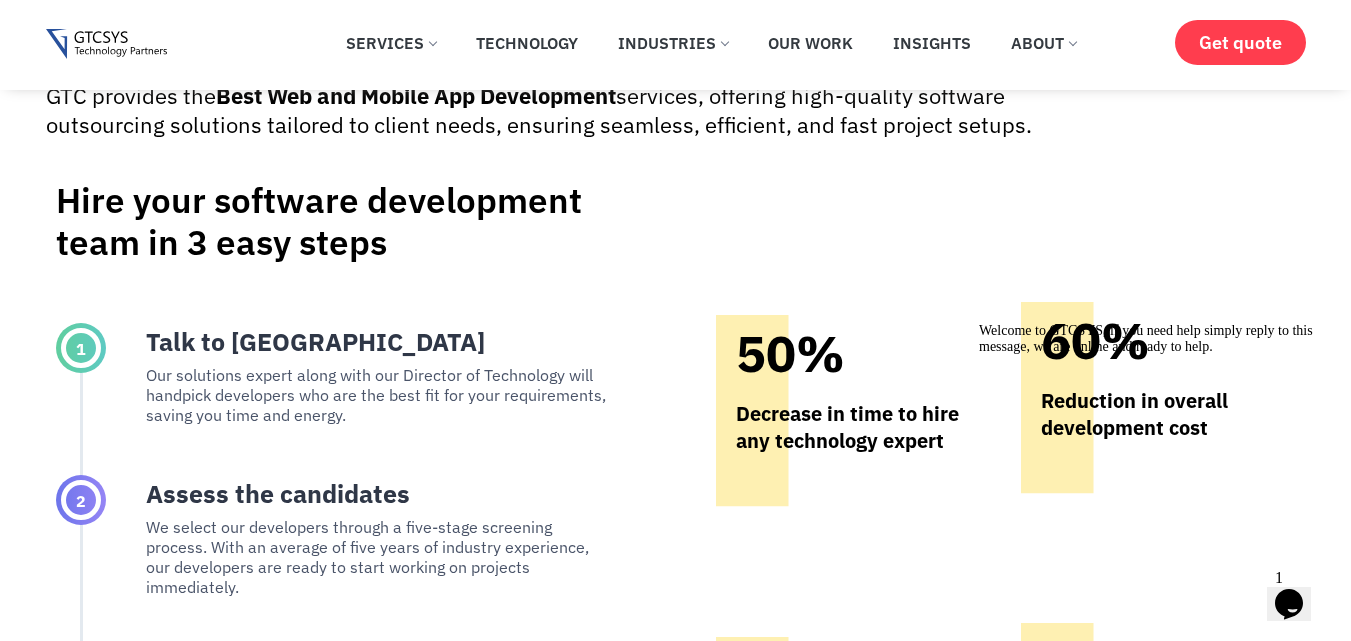 scroll, scrollTop: 8457, scrollLeft: 0, axis: vertical 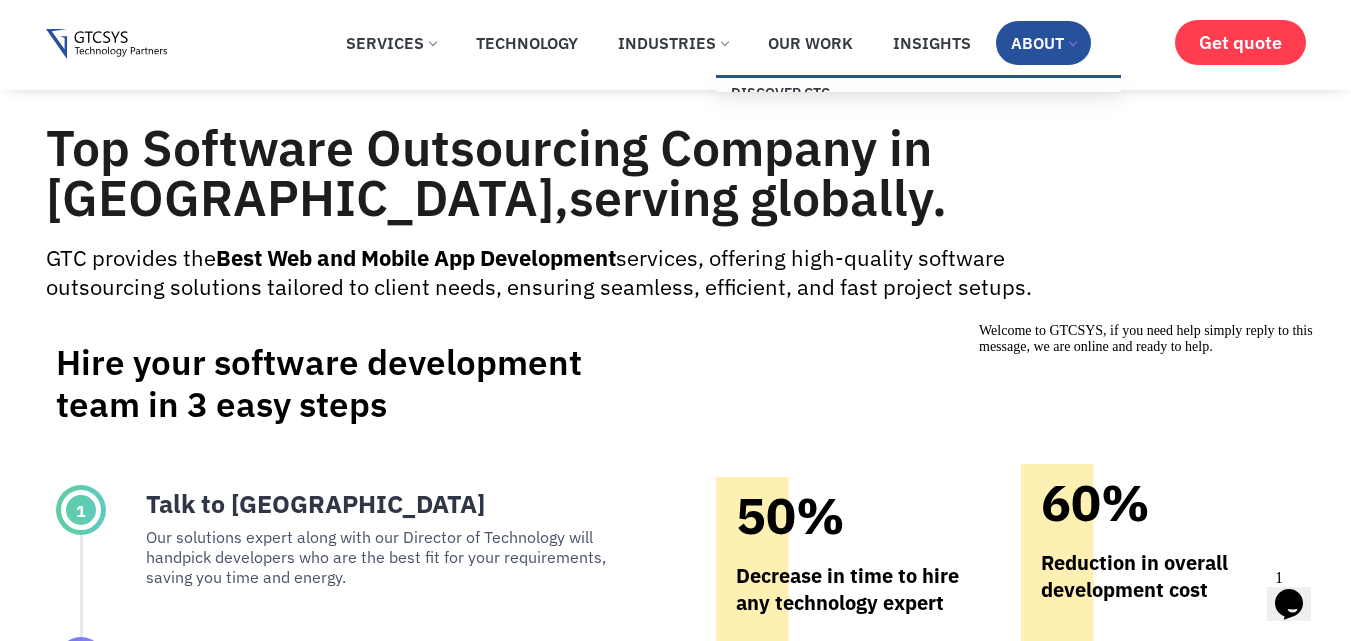 click on "About" at bounding box center (1043, 43) 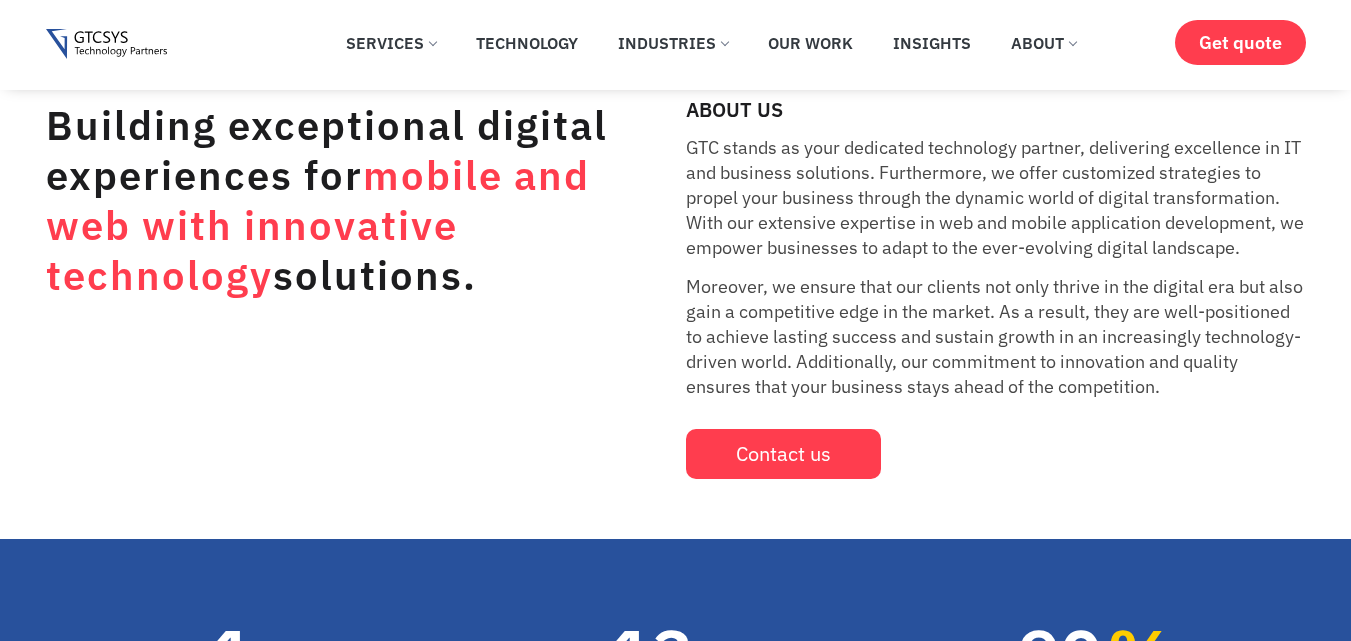 scroll, scrollTop: 600, scrollLeft: 0, axis: vertical 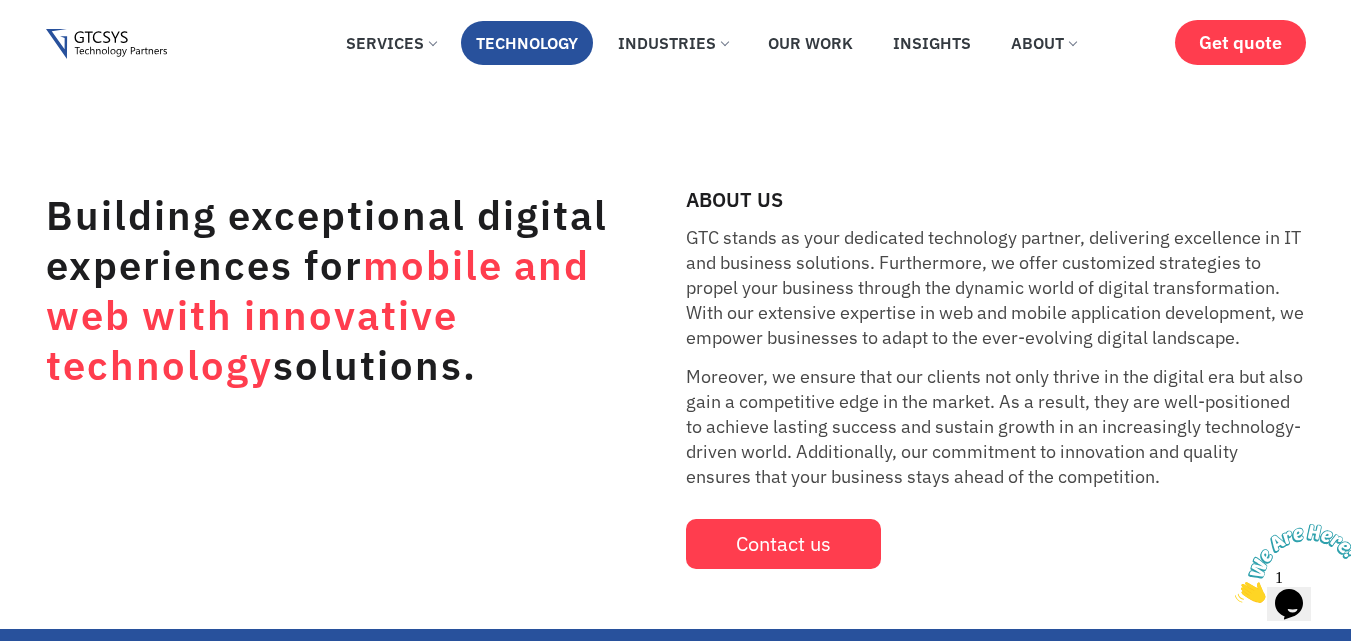 click on "Technology" at bounding box center [527, 43] 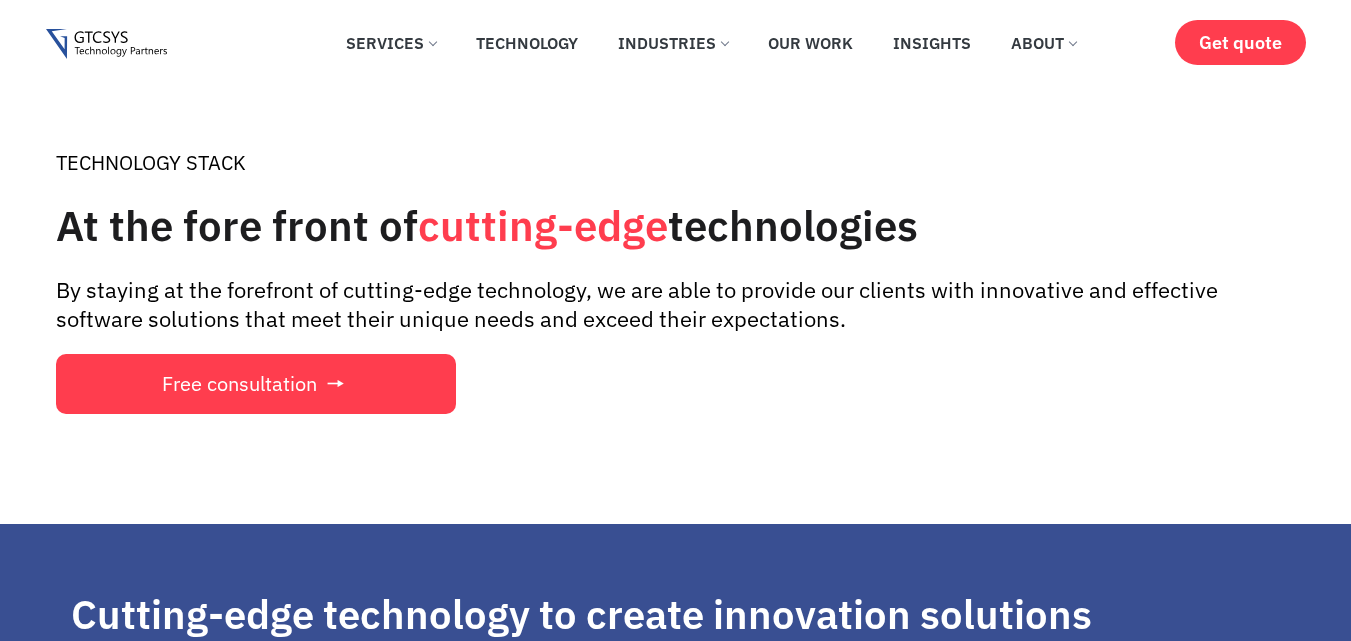 scroll, scrollTop: 0, scrollLeft: 0, axis: both 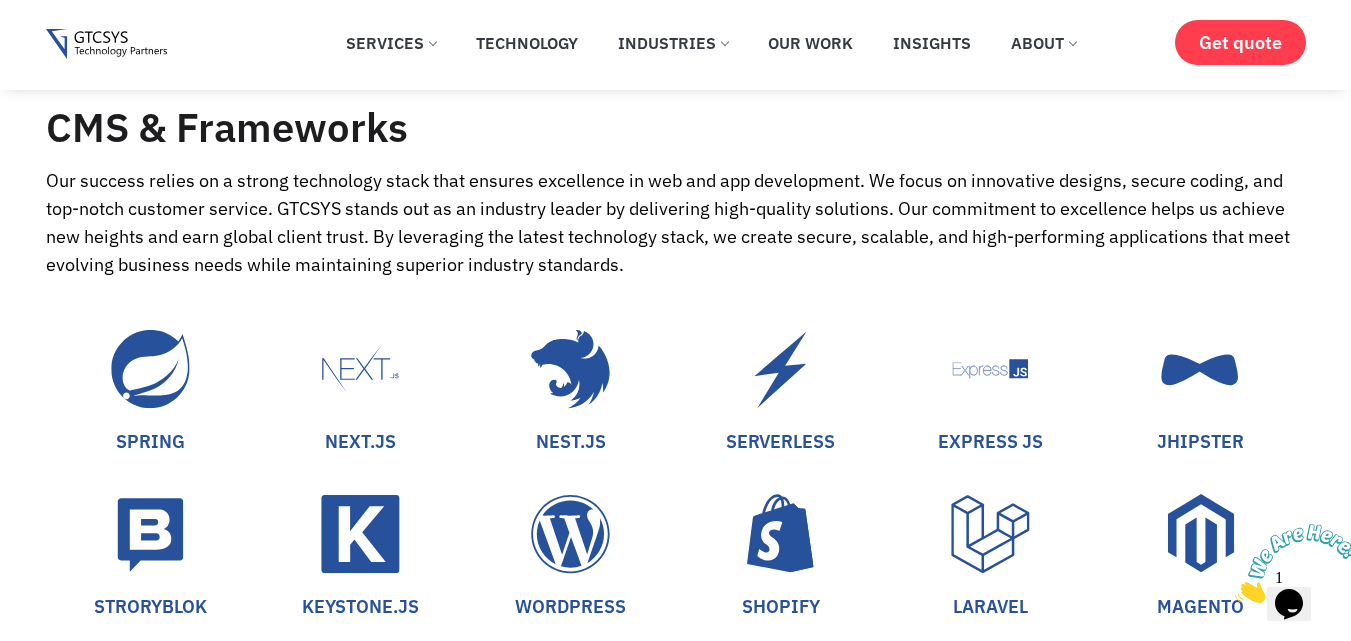 click on "Our success relies on a strong technology stack that ensures excellence in web and app development. We focus on innovative designs, secure coding, and top-notch customer service. GTCSYS stands out as an industry leader by delivering high-quality solutions. Our commitment to excellence helps us achieve new heights and earn global client trust. By leveraging the latest technology stack, we create secure, scalable, and high-performing applications that meet evolving business needs while maintaining superior industry standards." at bounding box center (676, 223) 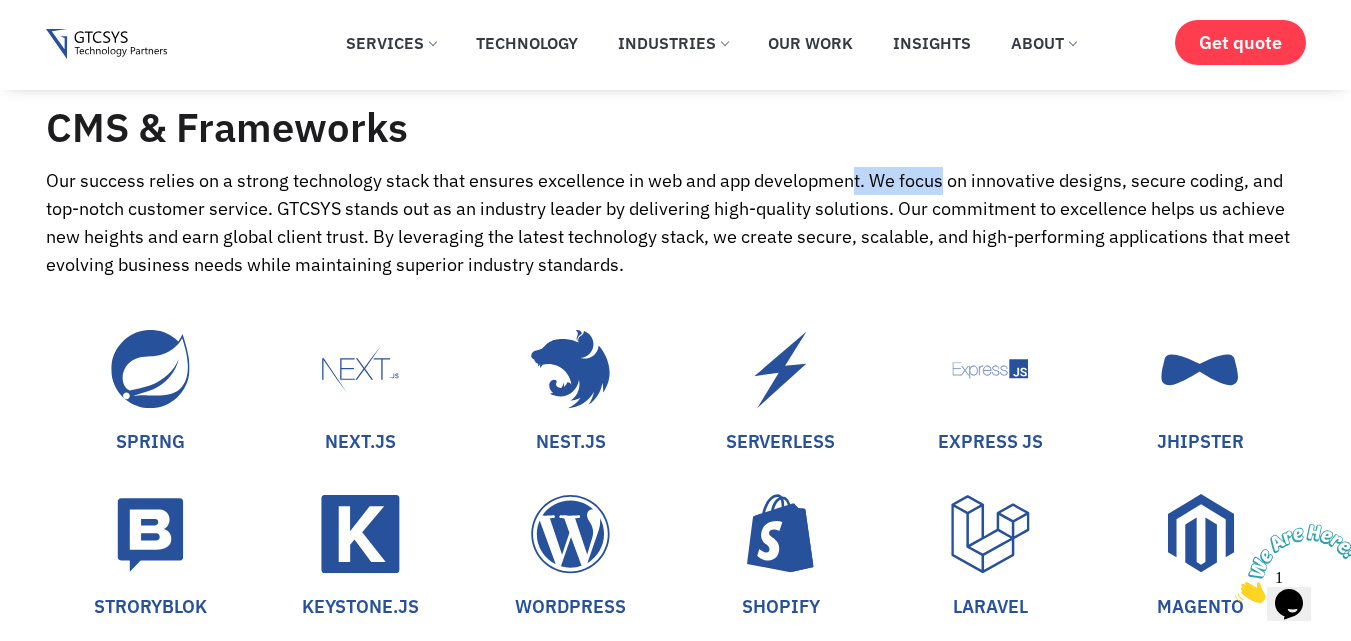 click on "Our success relies on a strong technology stack that ensures excellence in web and app development. We focus on innovative designs, secure coding, and top-notch customer service. GTCSYS stands out as an industry leader by delivering high-quality solutions. Our commitment to excellence helps us achieve new heights and earn global client trust. By leveraging the latest technology stack, we create secure, scalable, and high-performing applications that meet evolving business needs while maintaining superior industry standards." at bounding box center (676, 223) 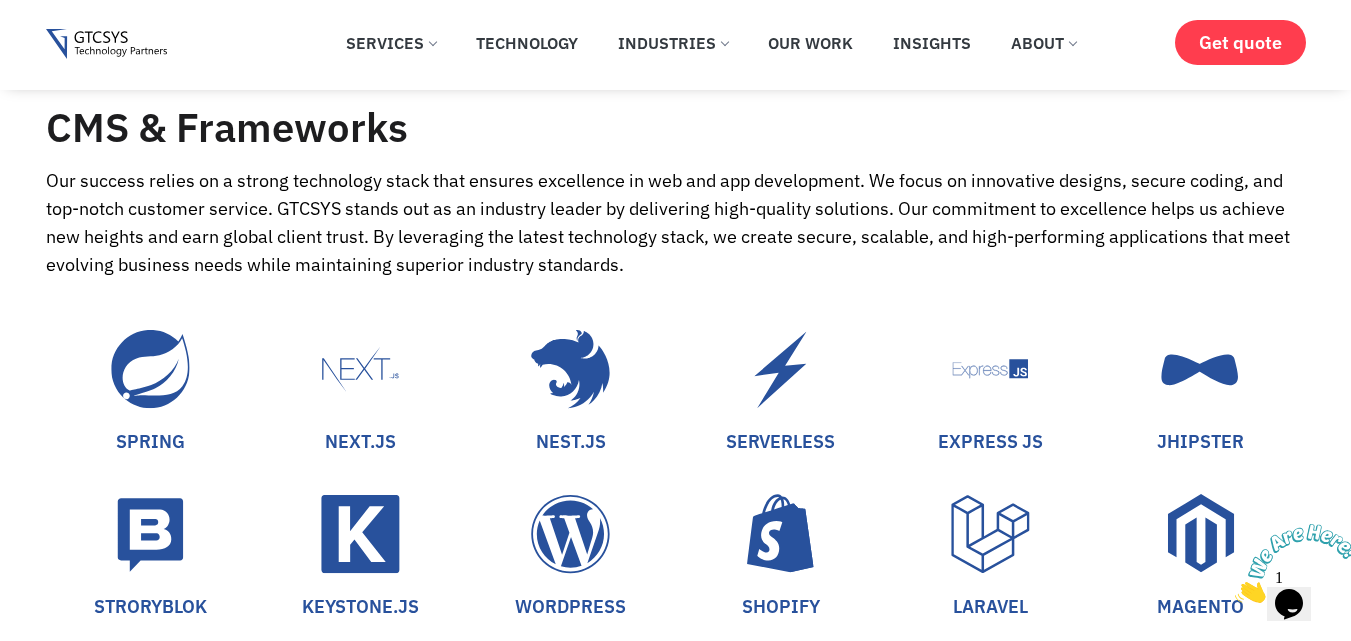 click on "Our success relies on a strong technology stack that ensures excellence in web and app development. We focus on innovative designs, secure coding, and top-notch customer service. GTCSYS stands out as an industry leader by delivering high-quality solutions. Our commitment to excellence helps us achieve new heights and earn global client trust. By leveraging the latest technology stack, we create secure, scalable, and high-performing applications that meet evolving business needs while maintaining superior industry standards." at bounding box center [676, 223] 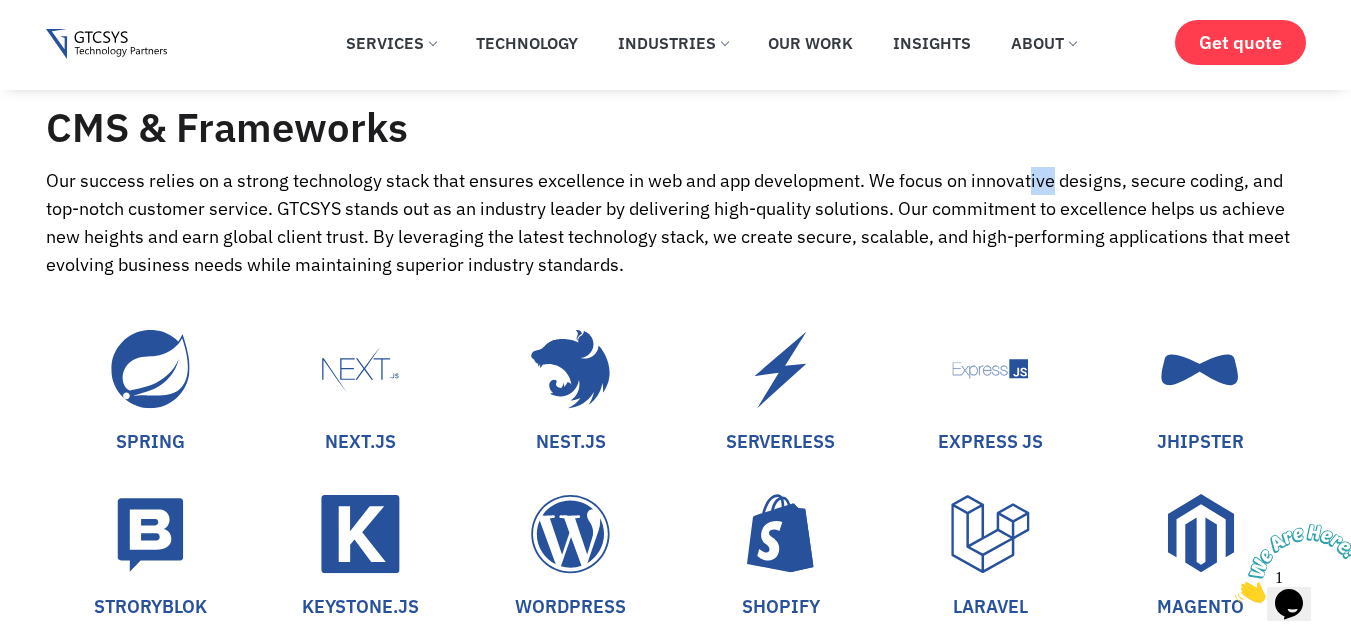 click on "Our success relies on a strong technology stack that ensures excellence in web and app development. We focus on innovative designs, secure coding, and top-notch customer service. GTCSYS stands out as an industry leader by delivering high-quality solutions. Our commitment to excellence helps us achieve new heights and earn global client trust. By leveraging the latest technology stack, we create secure, scalable, and high-performing applications that meet evolving business needs while maintaining superior industry standards." at bounding box center (676, 223) 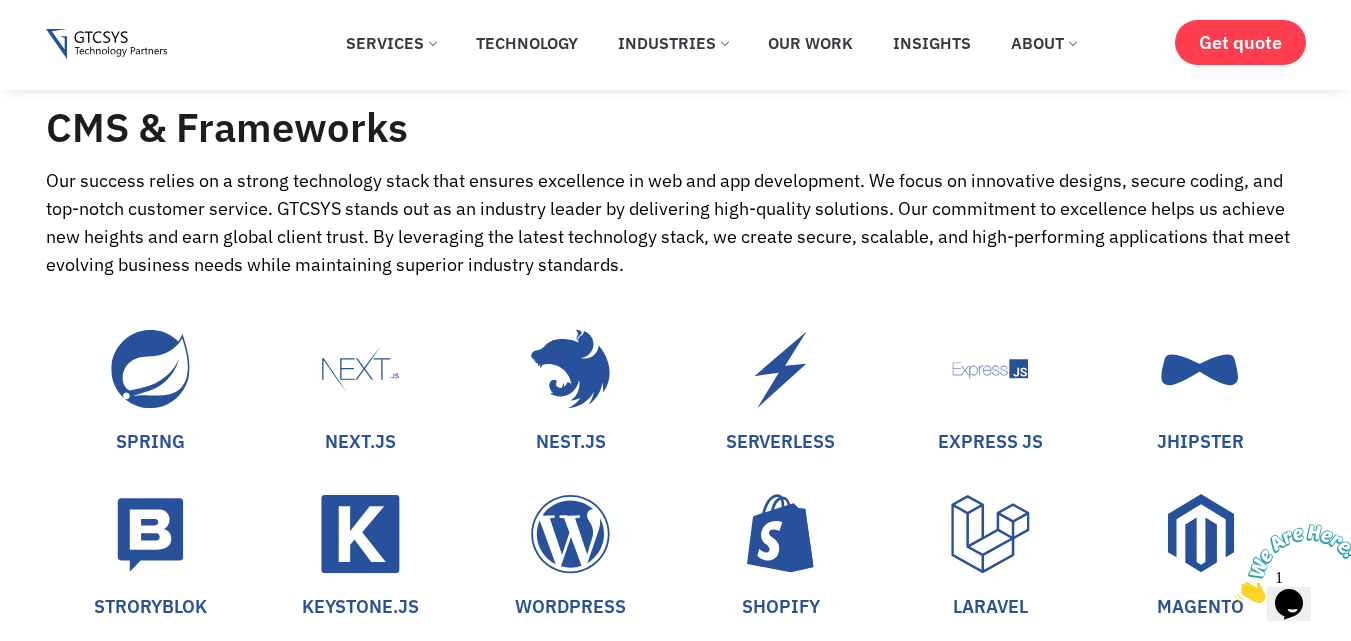 click on "Our success relies on a strong technology stack that ensures excellence in web and app development. We focus on innovative designs, secure coding, and top-notch customer service. GTCSYS stands out as an industry leader by delivering high-quality solutions. Our commitment to excellence helps us achieve new heights and earn global client trust. By leveraging the latest technology stack, we create secure, scalable, and high-performing applications that meet evolving business needs while maintaining superior industry standards." at bounding box center (676, 223) 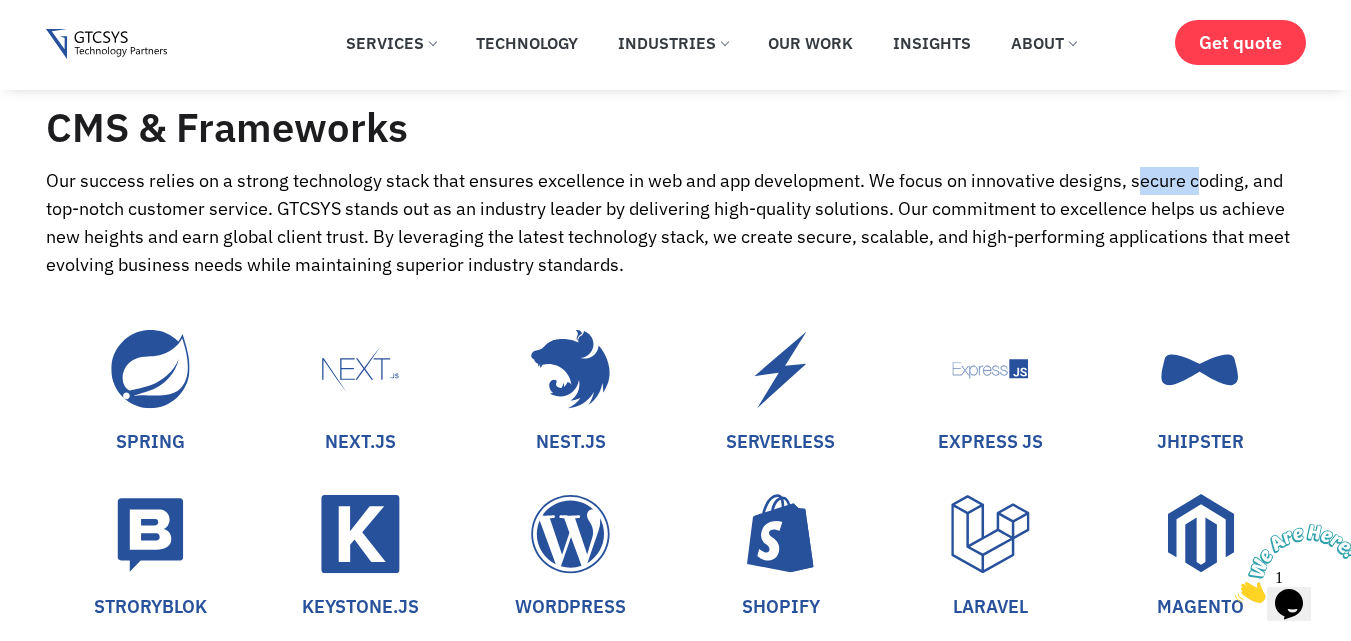click on "Our success relies on a strong technology stack that ensures excellence in web and app development. We focus on innovative designs, secure coding, and top-notch customer service. GTCSYS stands out as an industry leader by delivering high-quality solutions. Our commitment to excellence helps us achieve new heights and earn global client trust. By leveraging the latest technology stack, we create secure, scalable, and high-performing applications that meet evolving business needs while maintaining superior industry standards." at bounding box center (676, 223) 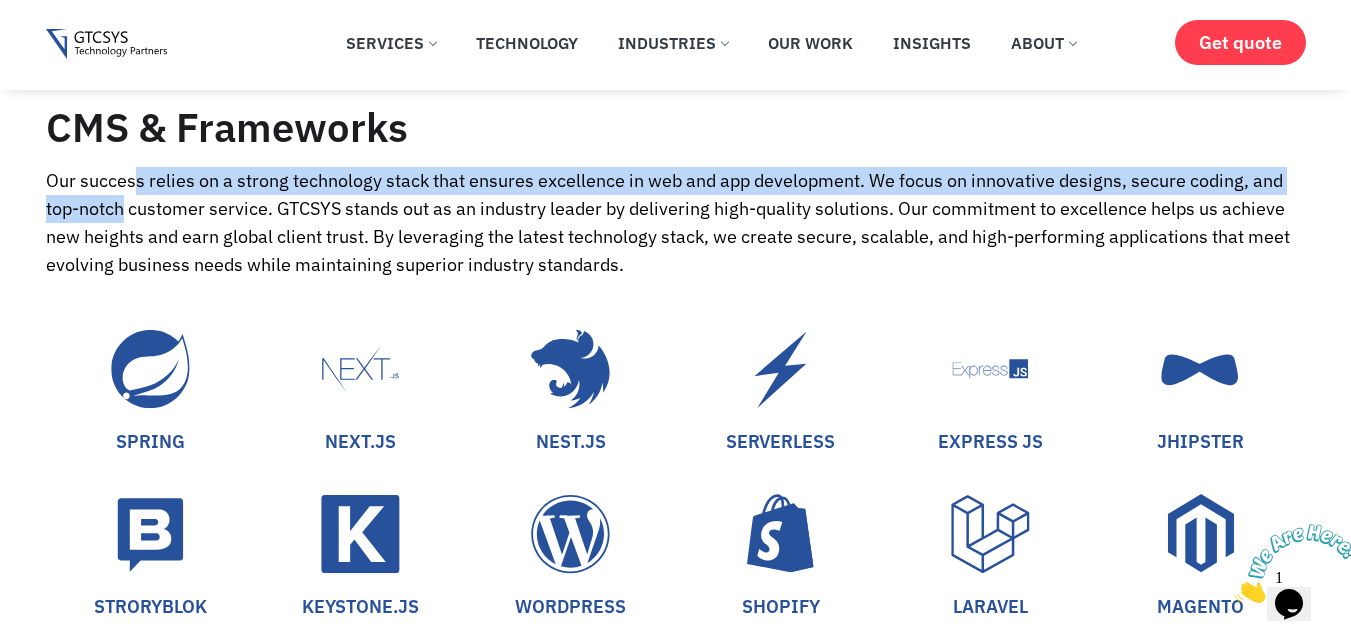 drag, startPoint x: 1291, startPoint y: 191, endPoint x: 3, endPoint y: 175, distance: 1288.0994 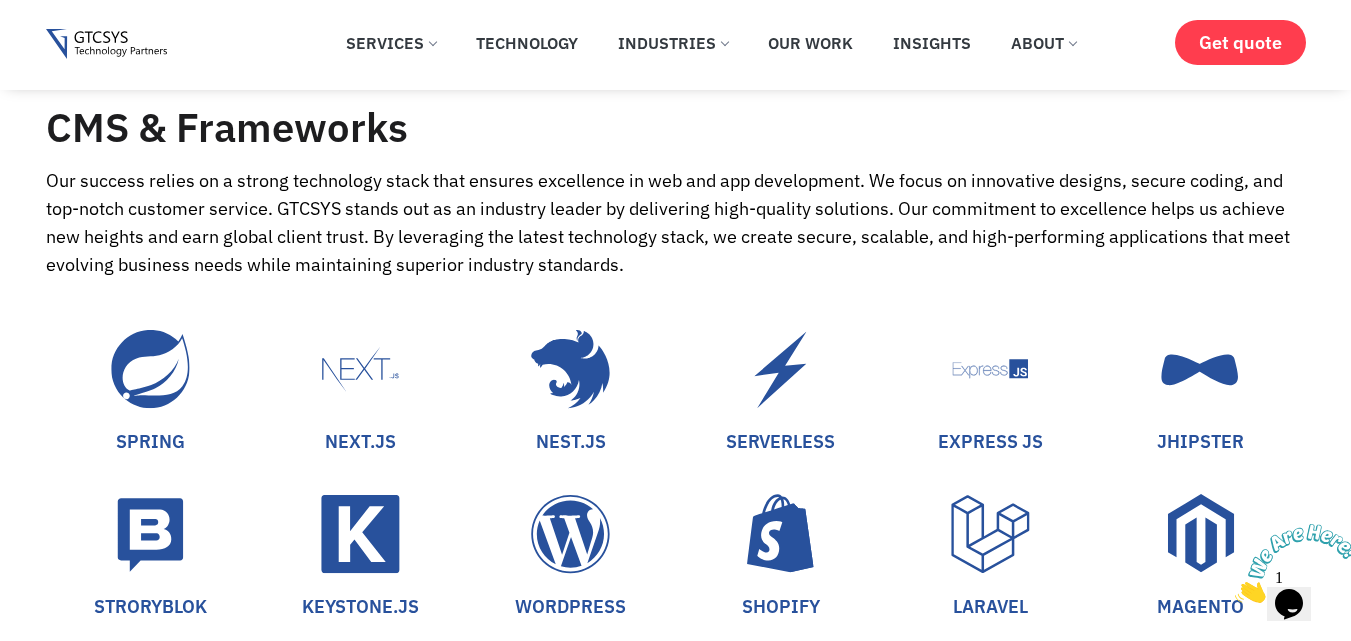 click on "Our success relies on a strong technology stack that ensures excellence in web and app development. We focus on innovative designs, secure coding, and top-notch customer service. GTCSYS stands out as an industry leader by delivering high-quality solutions. Our commitment to excellence helps us achieve new heights and earn global client trust. By leveraging the latest technology stack, we create secure, scalable, and high-performing applications that meet evolving business needs while maintaining superior industry standards." at bounding box center (676, 223) 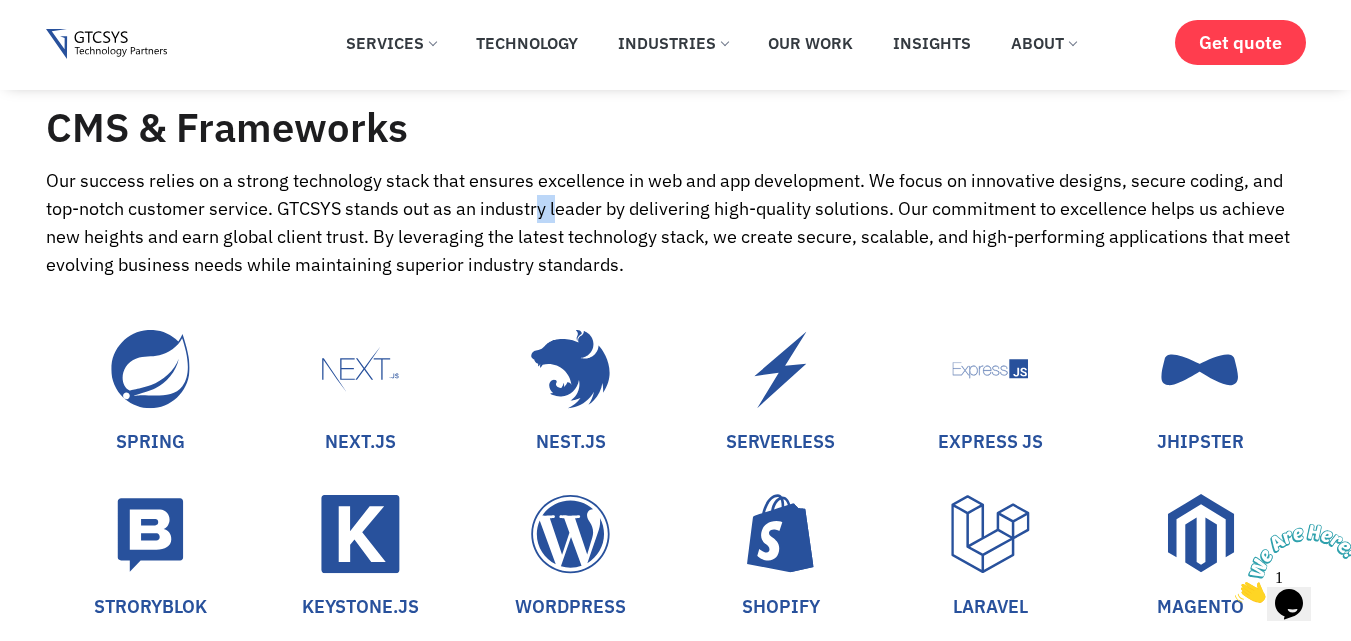 click on "Our success relies on a strong technology stack that ensures excellence in web and app development. We focus on innovative designs, secure coding, and top-notch customer service. GTCSYS stands out as an industry leader by delivering high-quality solutions. Our commitment to excellence helps us achieve new heights and earn global client trust. By leveraging the latest technology stack, we create secure, scalable, and high-performing applications that meet evolving business needs while maintaining superior industry standards." at bounding box center (676, 223) 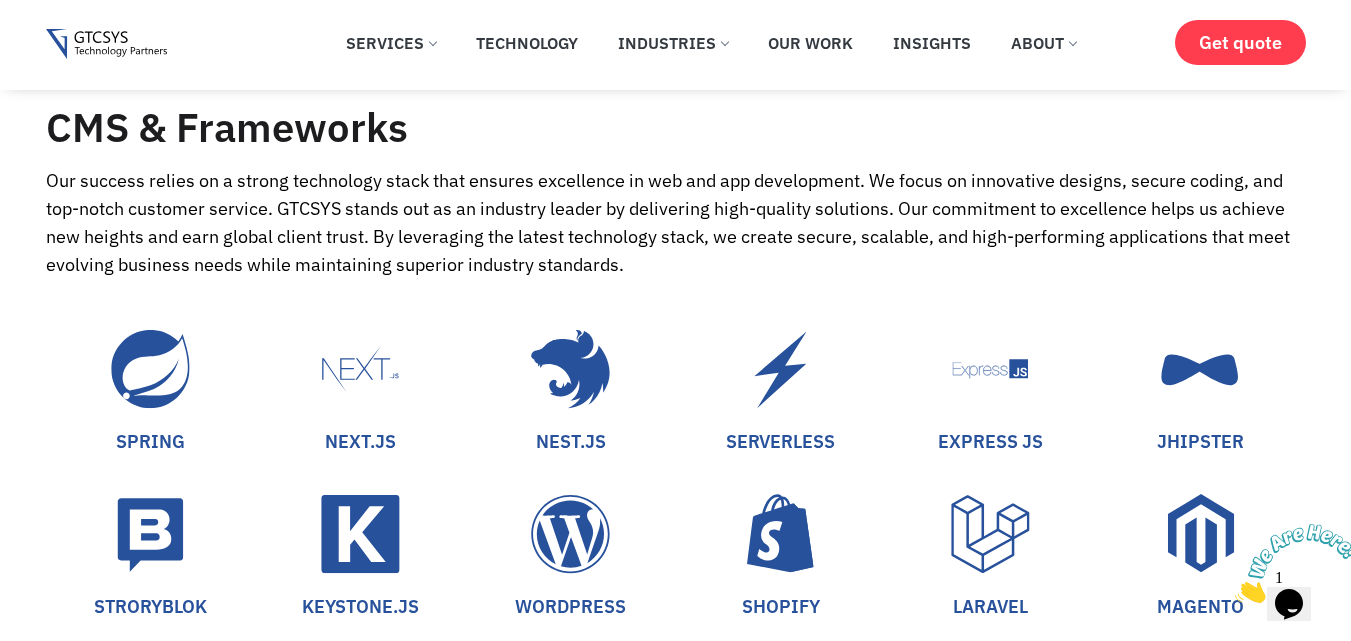 click on "Our success relies on a strong technology stack that ensures excellence in web and app development. We focus on innovative designs, secure coding, and top-notch customer service. GTCSYS stands out as an industry leader by delivering high-quality solutions. Our commitment to excellence helps us achieve new heights and earn global client trust. By leveraging the latest technology stack, we create secure, scalable, and high-performing applications that meet evolving business needs while maintaining superior industry standards." at bounding box center (676, 223) 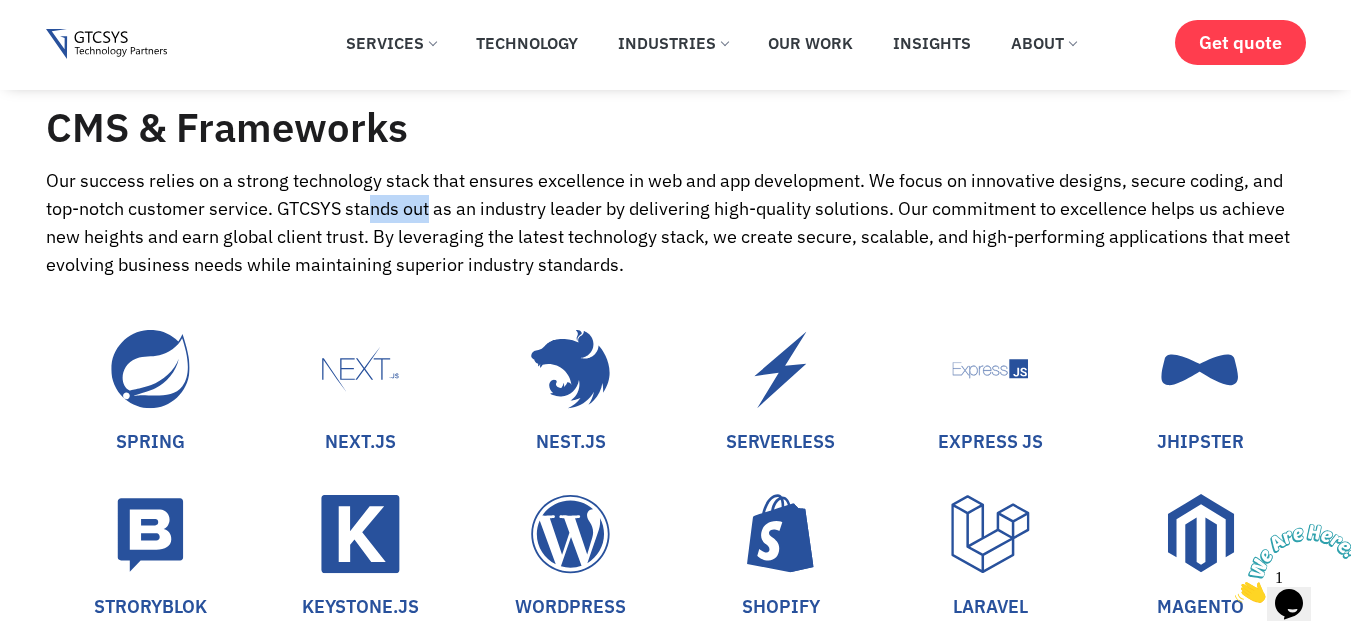 click on "Our success relies on a strong technology stack that ensures excellence in web and app development. We focus on innovative designs, secure coding, and top-notch customer service. GTCSYS stands out as an industry leader by delivering high-quality solutions. Our commitment to excellence helps us achieve new heights and earn global client trust. By leveraging the latest technology stack, we create secure, scalable, and high-performing applications that meet evolving business needs while maintaining superior industry standards." at bounding box center [676, 223] 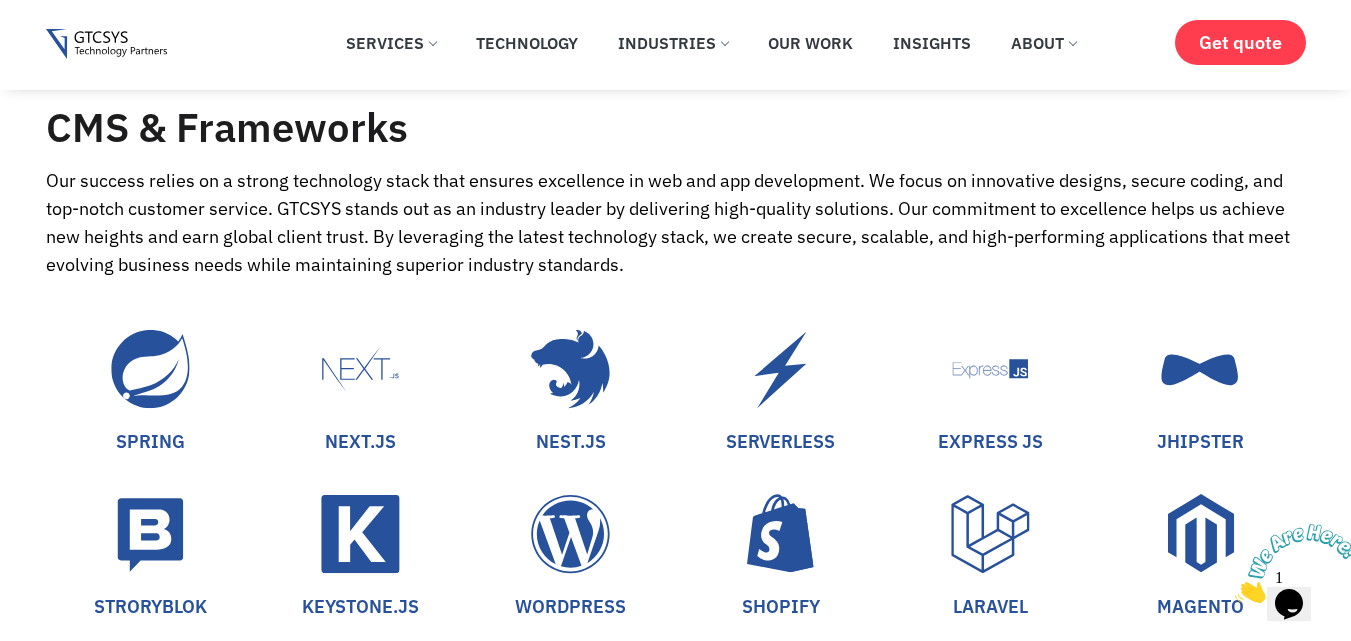 click on "Our success relies on a strong technology stack that ensures excellence in web and app development. We focus on innovative designs, secure coding, and top-notch customer service. GTCSYS stands out as an industry leader by delivering high-quality solutions. Our commitment to excellence helps us achieve new heights and earn global client trust. By leveraging the latest technology stack, we create secure, scalable, and high-performing applications that meet evolving business needs while maintaining superior industry standards." at bounding box center [676, 223] 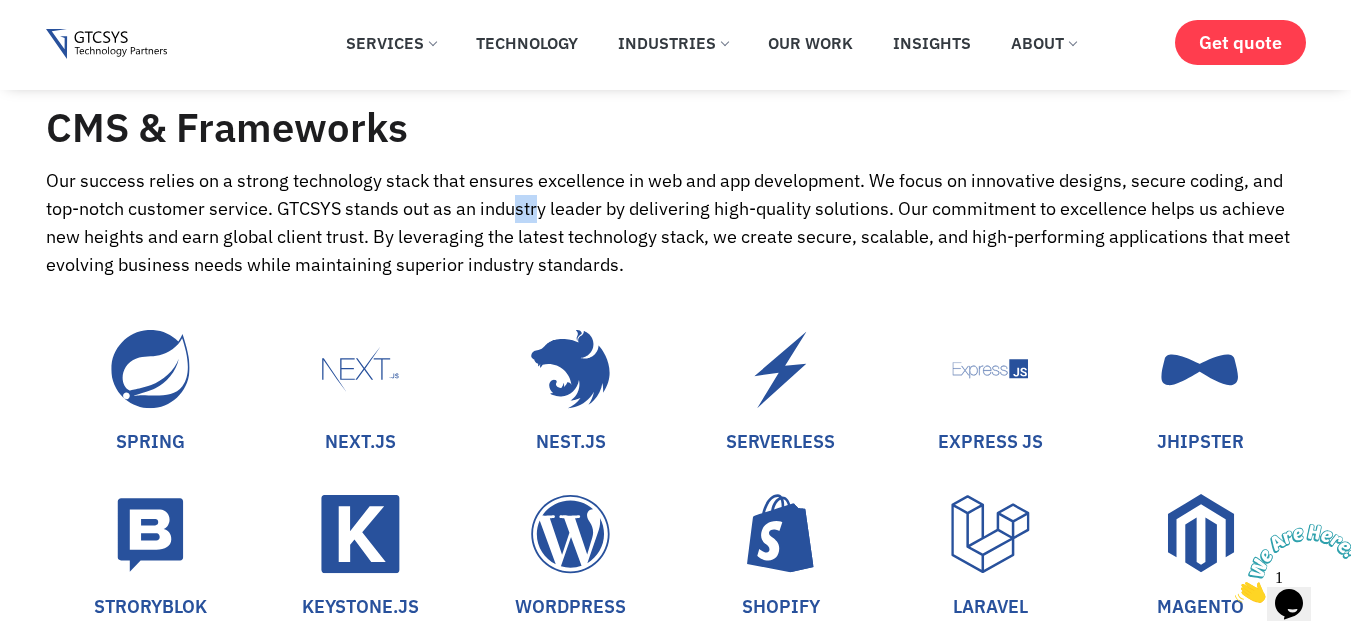 click on "Our success relies on a strong technology stack that ensures excellence in web and app development. We focus on innovative designs, secure coding, and top-notch customer service. GTCSYS stands out as an industry leader by delivering high-quality solutions. Our commitment to excellence helps us achieve new heights and earn global client trust. By leveraging the latest technology stack, we create secure, scalable, and high-performing applications that meet evolving business needs while maintaining superior industry standards." at bounding box center (676, 223) 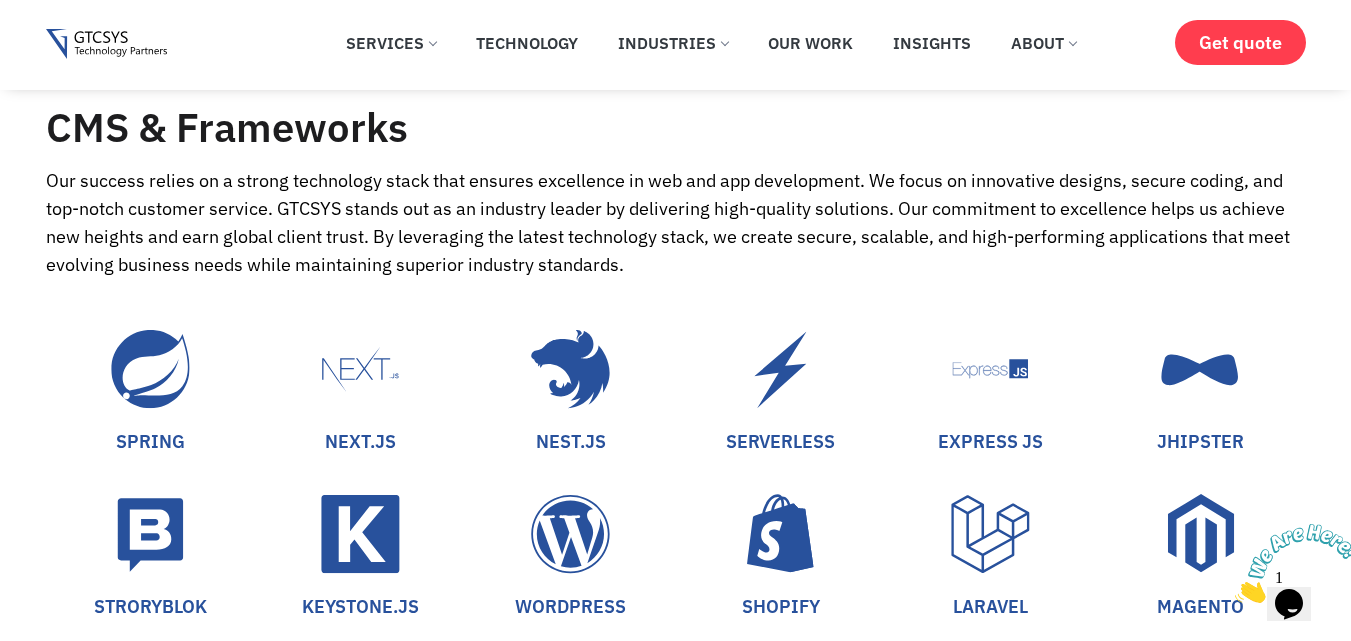 click on "Our success relies on a strong technology stack that ensures excellence in web and app development. We focus on innovative designs, secure coding, and top-notch customer service. GTCSYS stands out as an industry leader by delivering high-quality solutions. Our commitment to excellence helps us achieve new heights and earn global client trust. By leveraging the latest technology stack, we create secure, scalable, and high-performing applications that meet evolving business needs while maintaining superior industry standards." at bounding box center (676, 223) 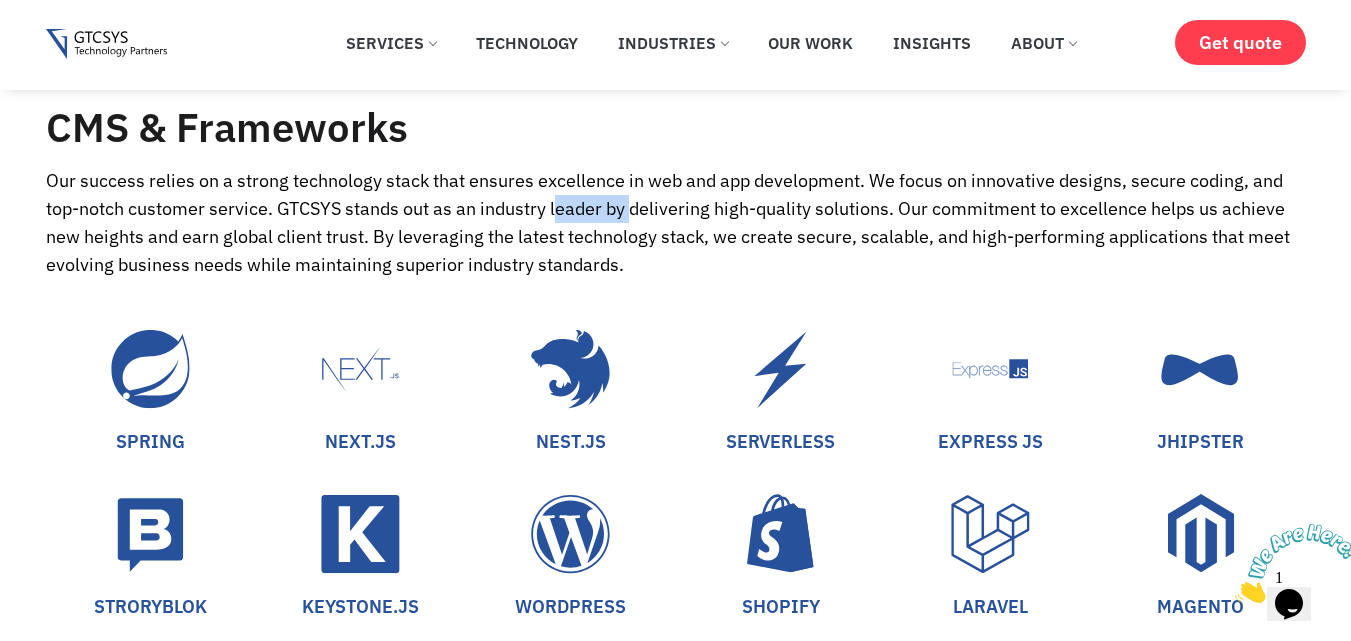 click on "Our success relies on a strong technology stack that ensures excellence in web and app development. We focus on innovative designs, secure coding, and top-notch customer service. GTCSYS stands out as an industry leader by delivering high-quality solutions. Our commitment to excellence helps us achieve new heights and earn global client trust. By leveraging the latest technology stack, we create secure, scalable, and high-performing applications that meet evolving business needs while maintaining superior industry standards." at bounding box center (676, 223) 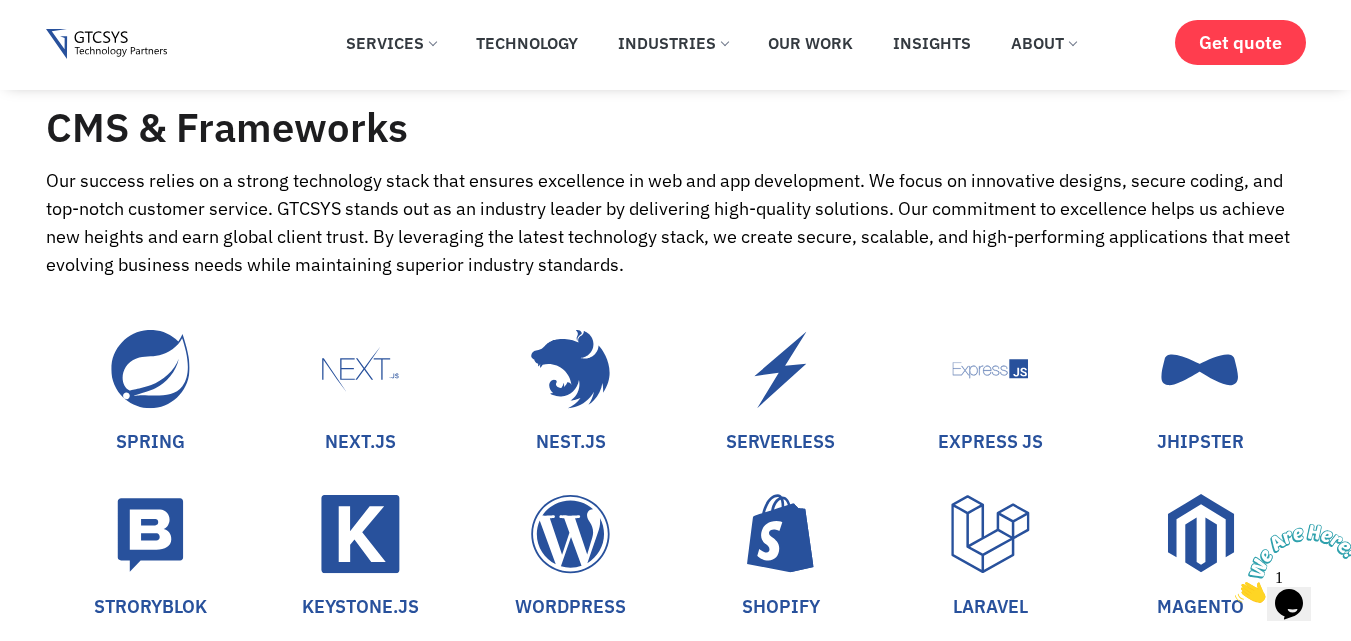 click on "Our success relies on a strong technology stack that ensures excellence in web and app development. We focus on innovative designs, secure coding, and top-notch customer service. GTCSYS stands out as an industry leader by delivering high-quality solutions. Our commitment to excellence helps us achieve new heights and earn global client trust. By leveraging the latest technology stack, we create secure, scalable, and high-performing applications that meet evolving business needs while maintaining superior industry standards." at bounding box center (676, 223) 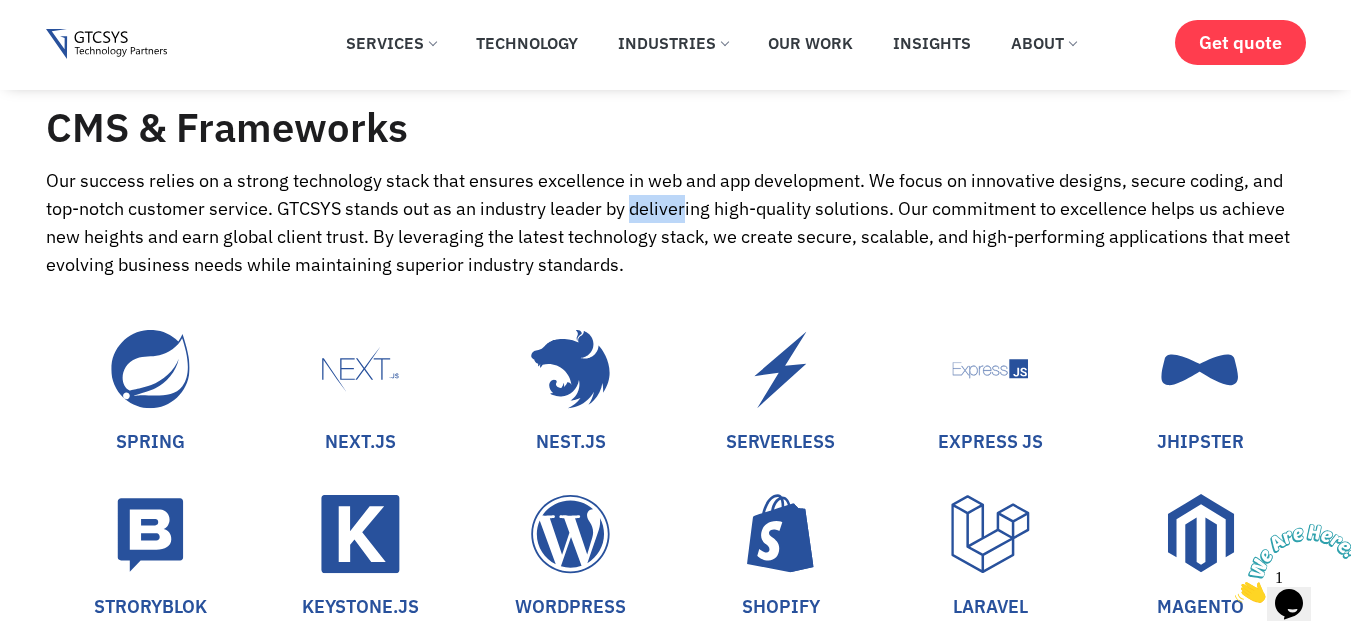 click on "Our success relies on a strong technology stack that ensures excellence in web and app development. We focus on innovative designs, secure coding, and top-notch customer service. GTCSYS stands out as an industry leader by delivering high-quality solutions. Our commitment to excellence helps us achieve new heights and earn global client trust. By leveraging the latest technology stack, we create secure, scalable, and high-performing applications that meet evolving business needs while maintaining superior industry standards." at bounding box center (676, 223) 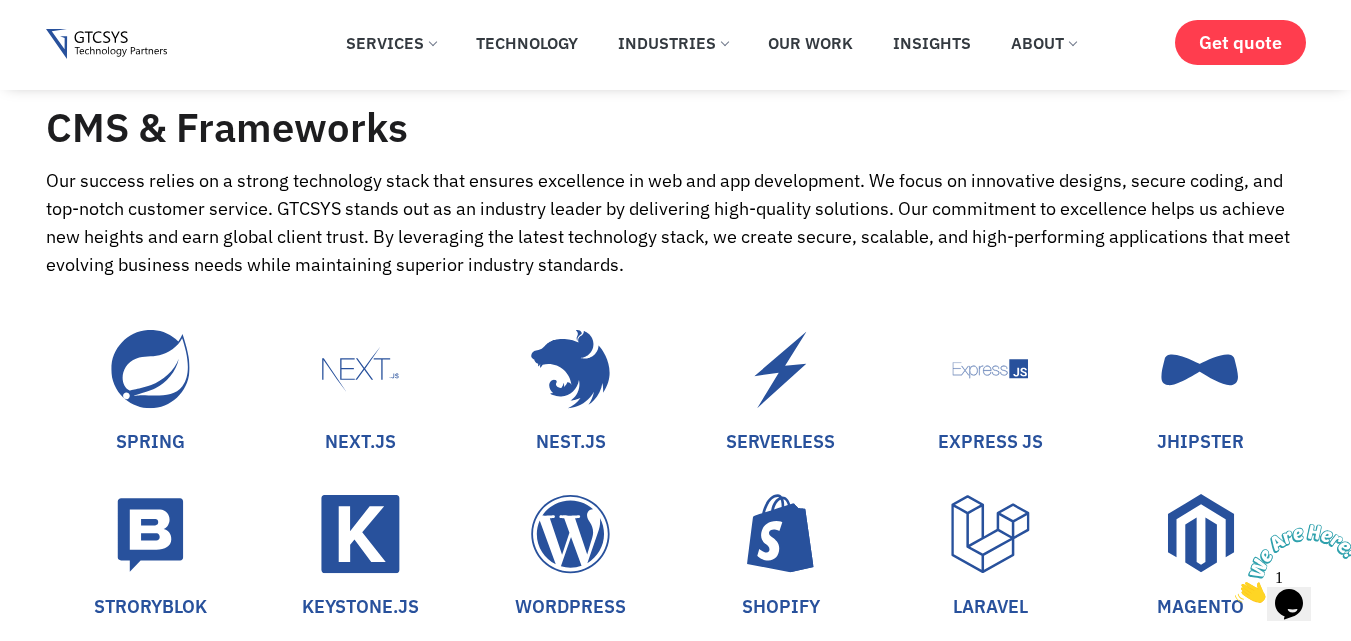 click on "Our success relies on a strong technology stack that ensures excellence in web and app development. We focus on innovative designs, secure coding, and top-notch customer service. GTCSYS stands out as an industry leader by delivering high-quality solutions. Our commitment to excellence helps us achieve new heights and earn global client trust. By leveraging the latest technology stack, we create secure, scalable, and high-performing applications that meet evolving business needs while maintaining superior industry standards." at bounding box center [676, 223] 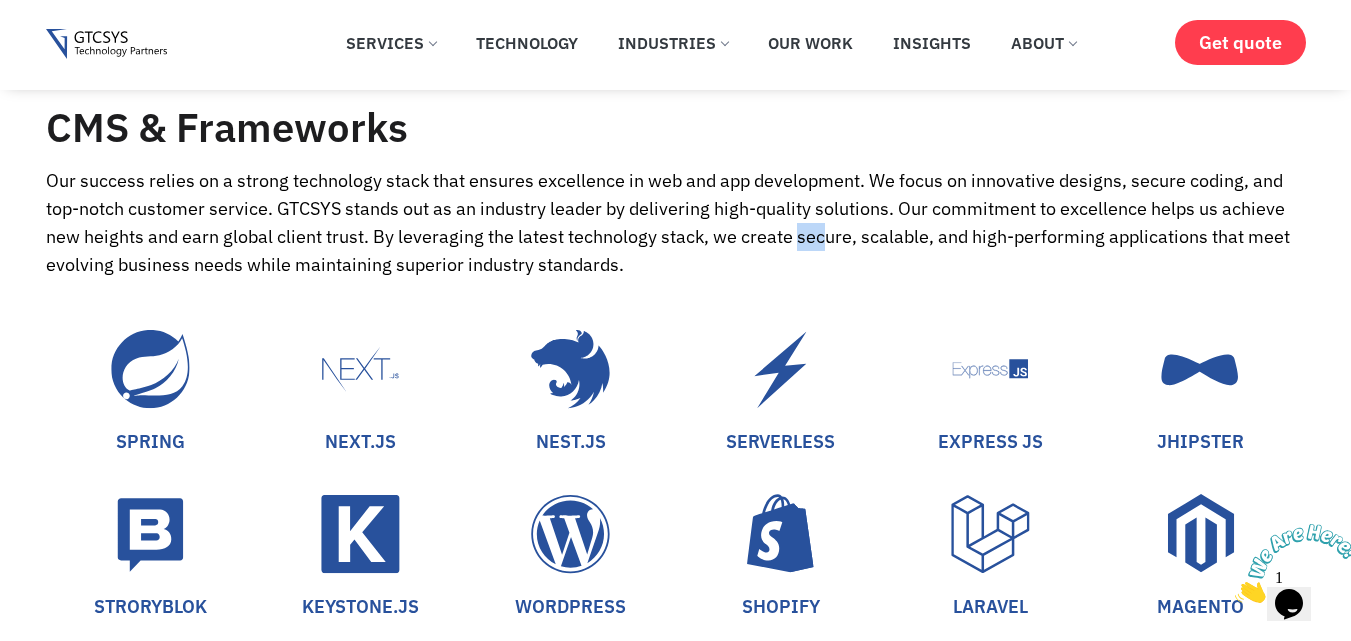click on "Our success relies on a strong technology stack that ensures excellence in web and app development. We focus on innovative designs, secure coding, and top-notch customer service. GTCSYS stands out as an industry leader by delivering high-quality solutions. Our commitment to excellence helps us achieve new heights and earn global client trust. By leveraging the latest technology stack, we create secure, scalable, and high-performing applications that meet evolving business needs while maintaining superior industry standards." at bounding box center (676, 223) 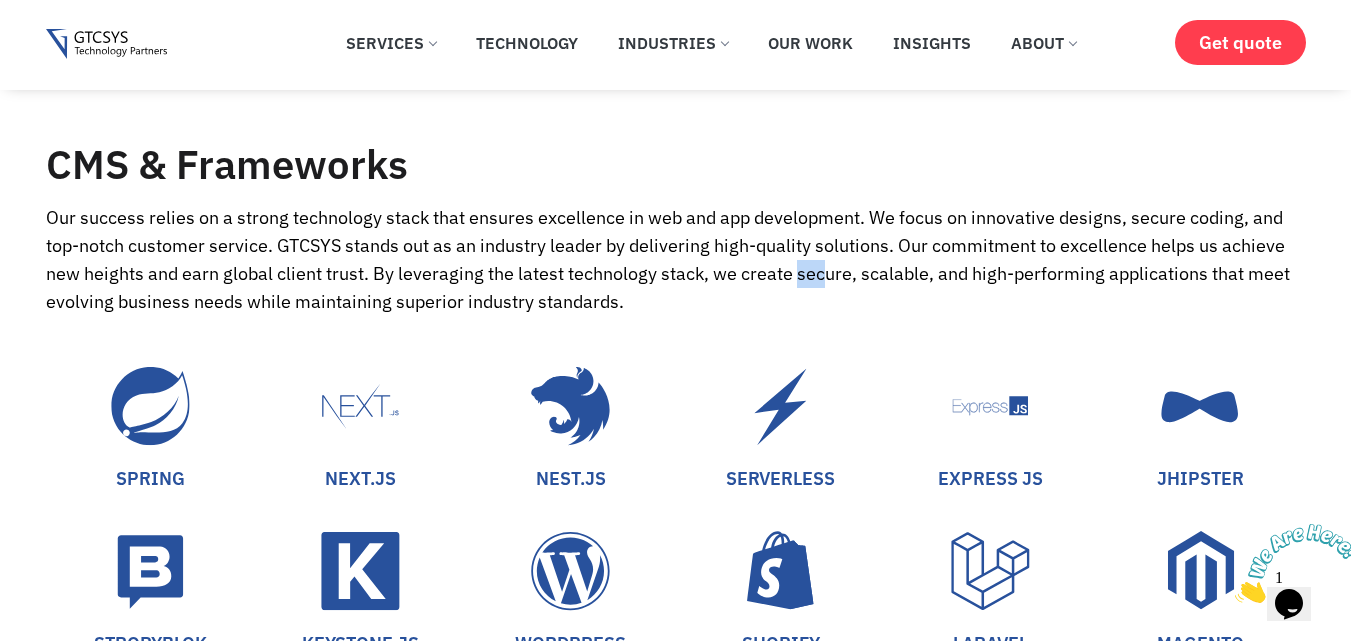 scroll, scrollTop: 2700, scrollLeft: 0, axis: vertical 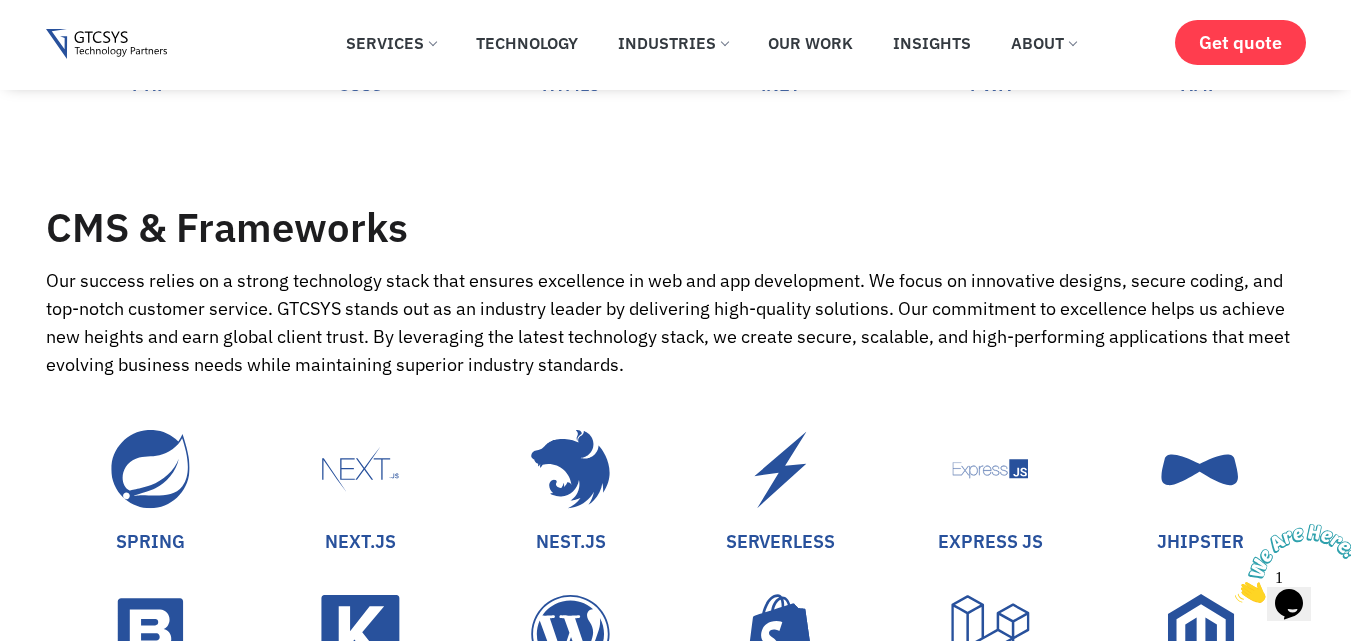 click on "Our success relies on a strong technology stack that ensures excellence in web and app development. We focus on innovative designs, secure coding, and top-notch customer service. GTCSYS stands out as an industry leader by delivering high-quality solutions. Our commitment to excellence helps us achieve new heights and earn global client trust. By leveraging the latest technology stack, we create secure, scalable, and high-performing applications that meet evolving business needs while maintaining superior industry standards." at bounding box center [676, 323] 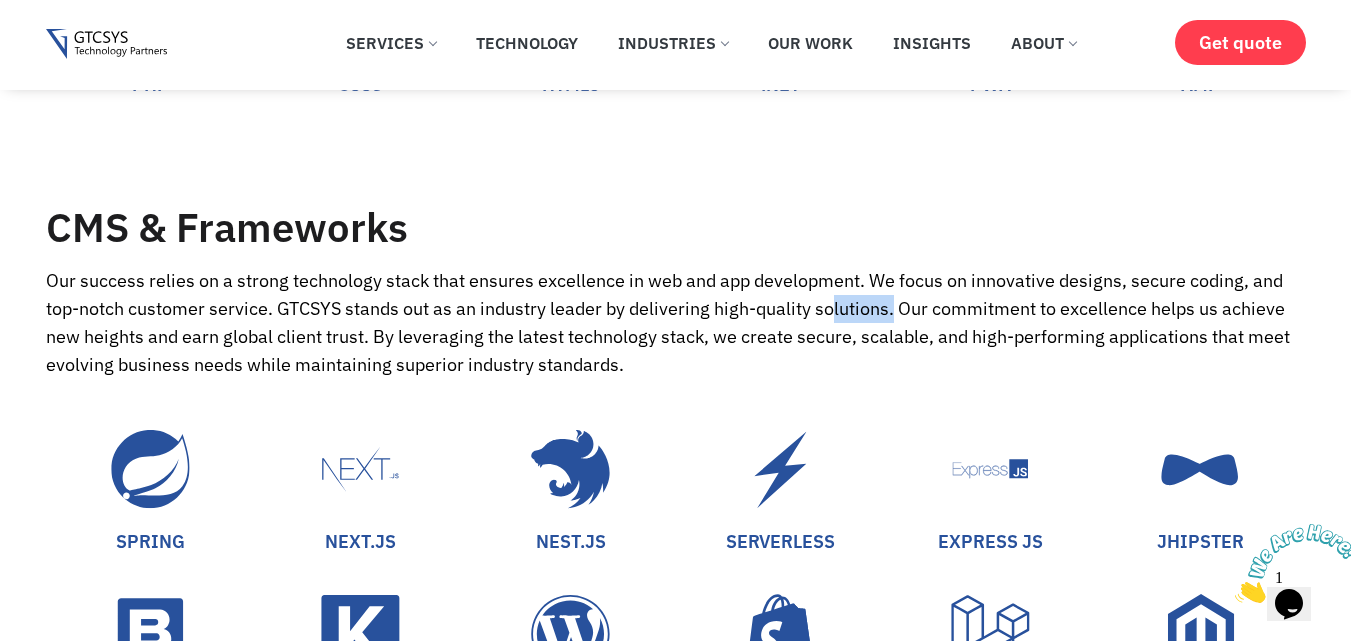 click on "Our success relies on a strong technology stack that ensures excellence in web and app development. We focus on innovative designs, secure coding, and top-notch customer service. GTCSYS stands out as an industry leader by delivering high-quality solutions. Our commitment to excellence helps us achieve new heights and earn global client trust. By leveraging the latest technology stack, we create secure, scalable, and high-performing applications that meet evolving business needs while maintaining superior industry standards." at bounding box center [676, 323] 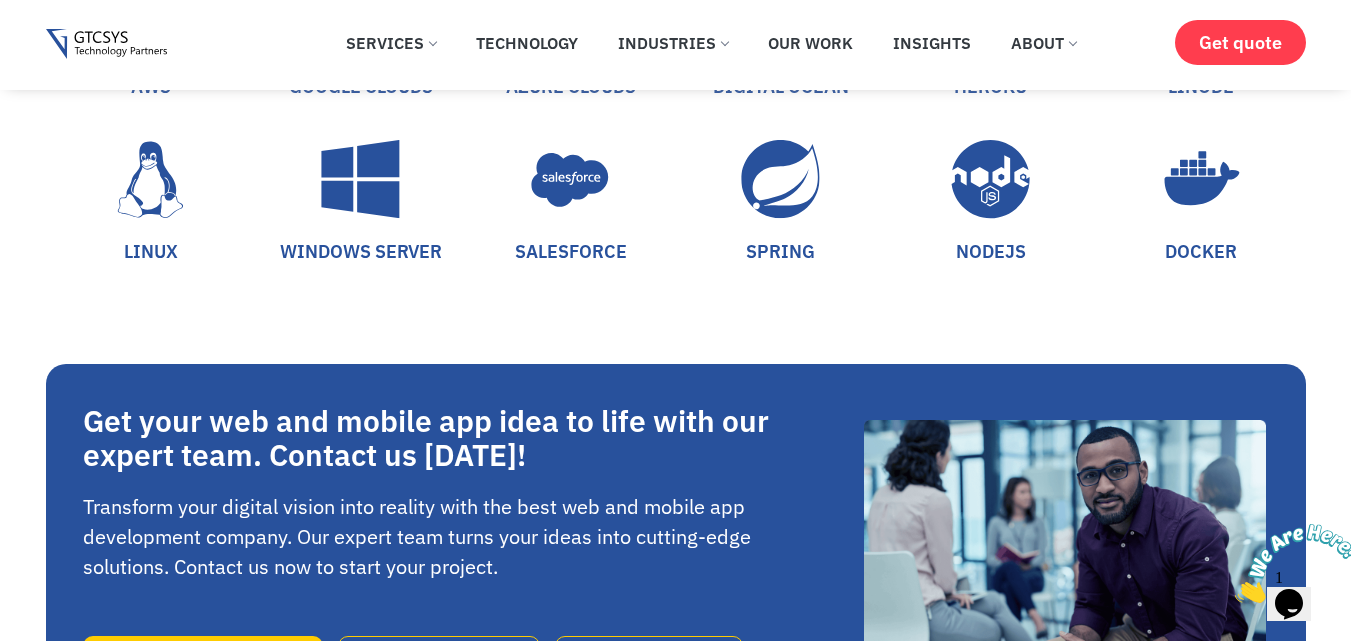 scroll, scrollTop: 6700, scrollLeft: 0, axis: vertical 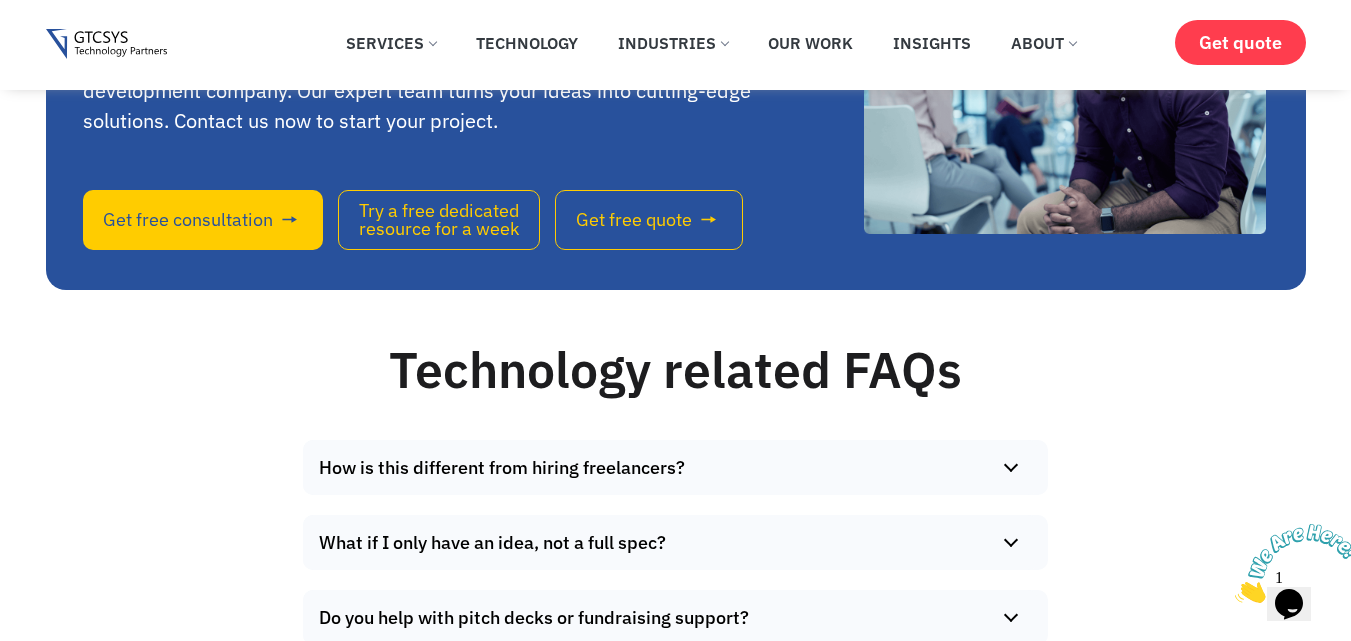 drag, startPoint x: 1338, startPoint y: 517, endPoint x: 2145, endPoint y: 1078, distance: 982.8377 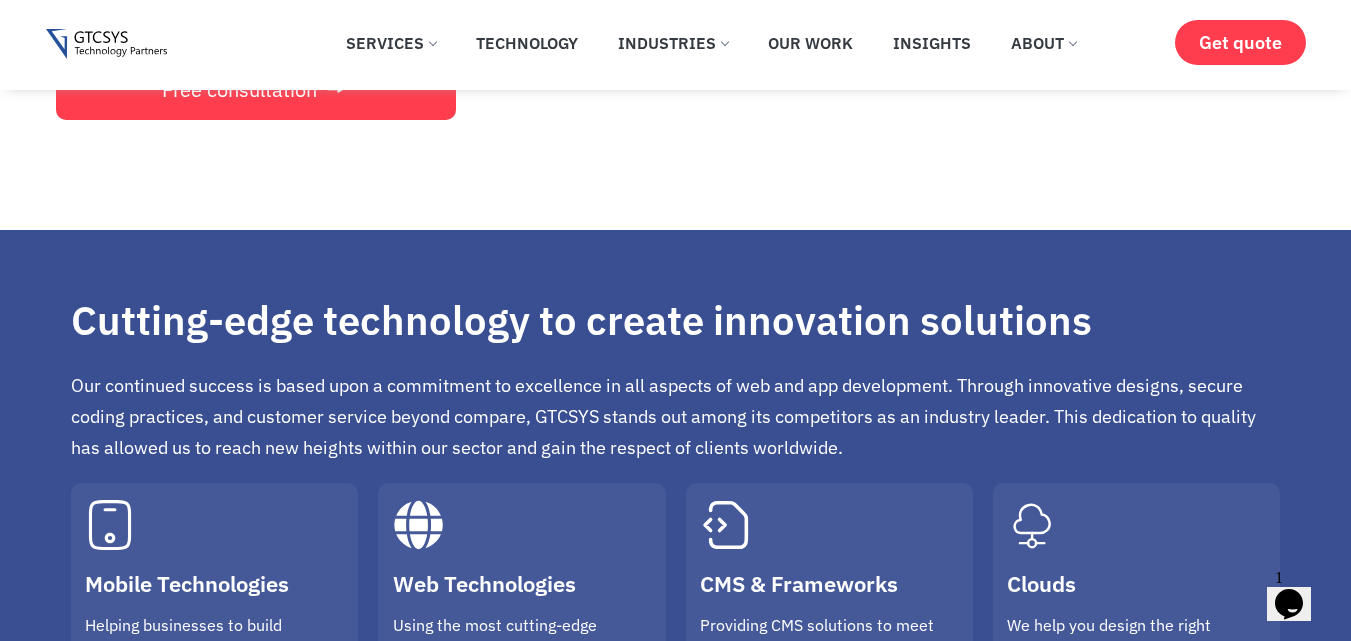 scroll, scrollTop: 0, scrollLeft: 0, axis: both 